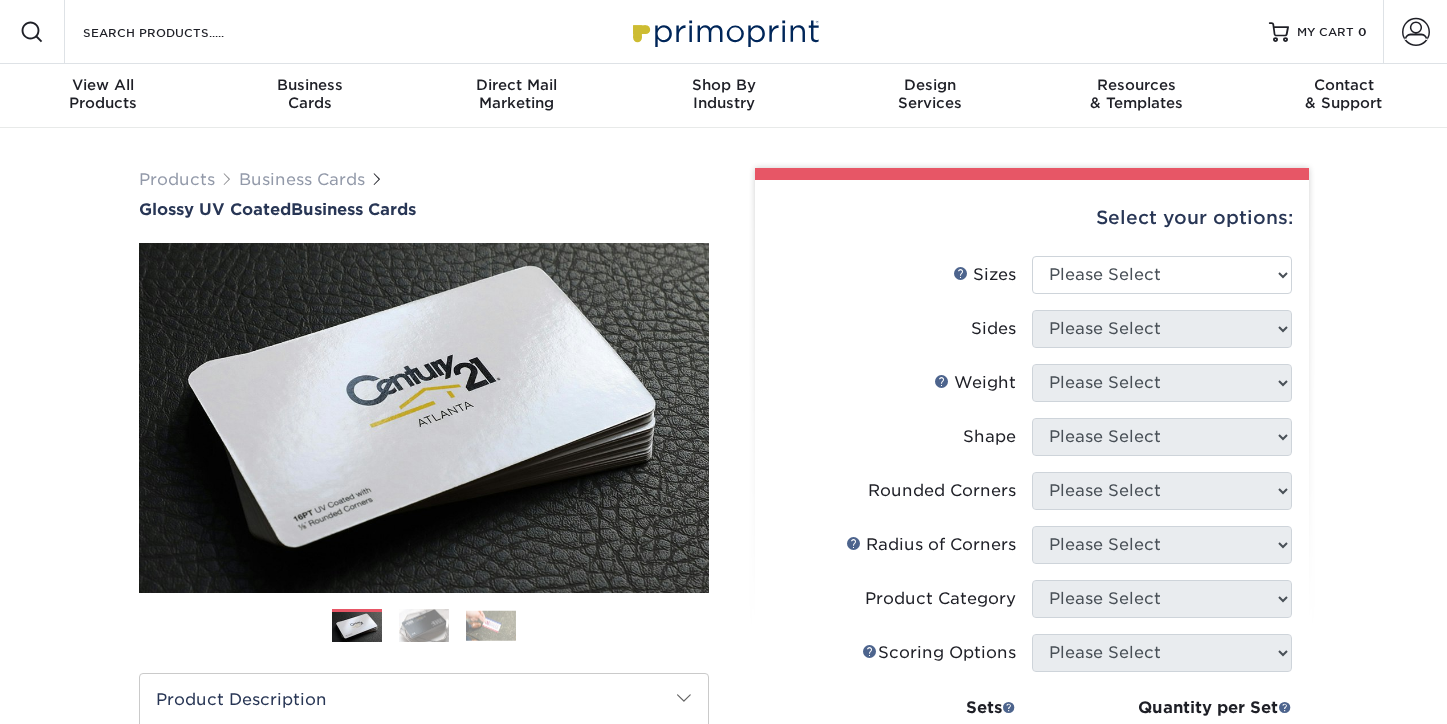 scroll, scrollTop: 0, scrollLeft: 0, axis: both 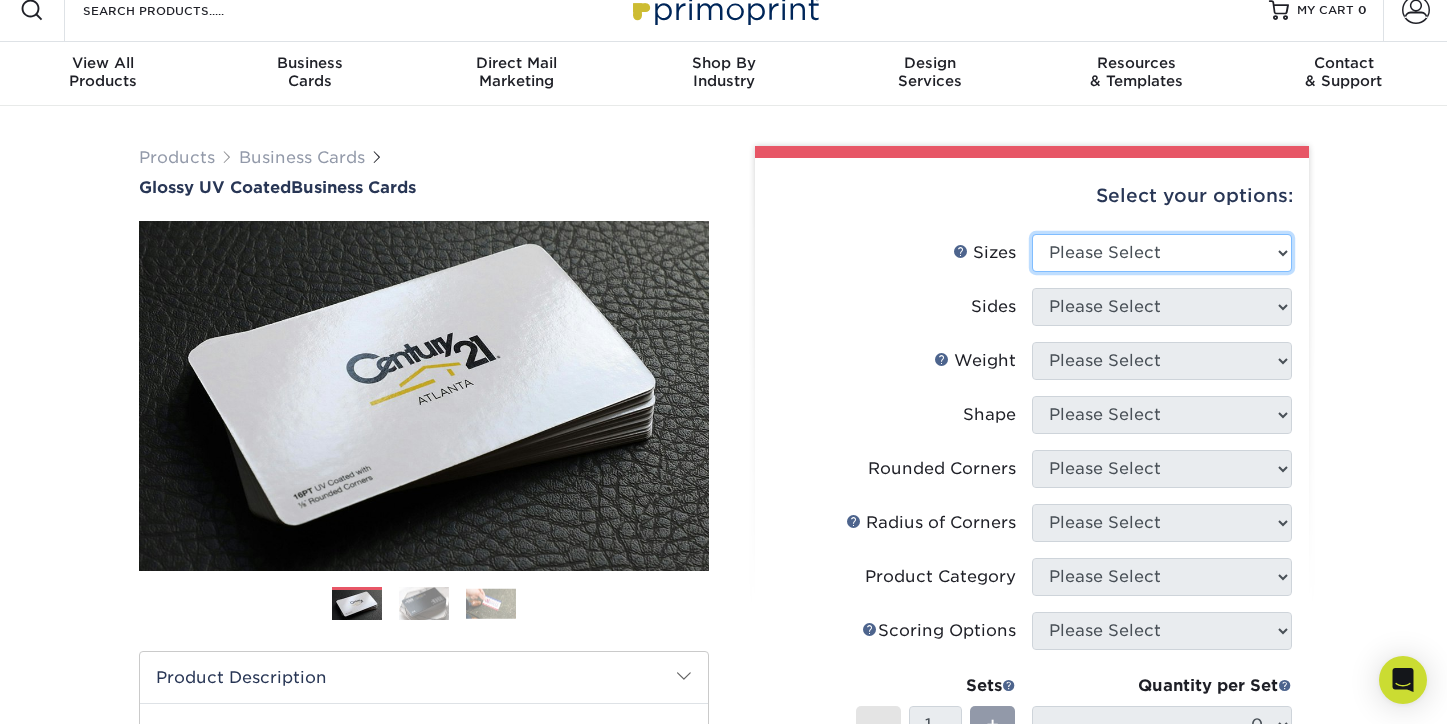 click on "Please Select
1.5" x 3.5"  - Mini
1.75" x 3.5" - Mini
2" x 2" - Square
2" x 3" - Mini
2" x 3.5" - Standard
2" x 7" - Foldover Card
2.125" x 3.375" - European
2.5" x 2.5" - Square 3.5" x 4" - Foldover Card" at bounding box center (1162, 253) 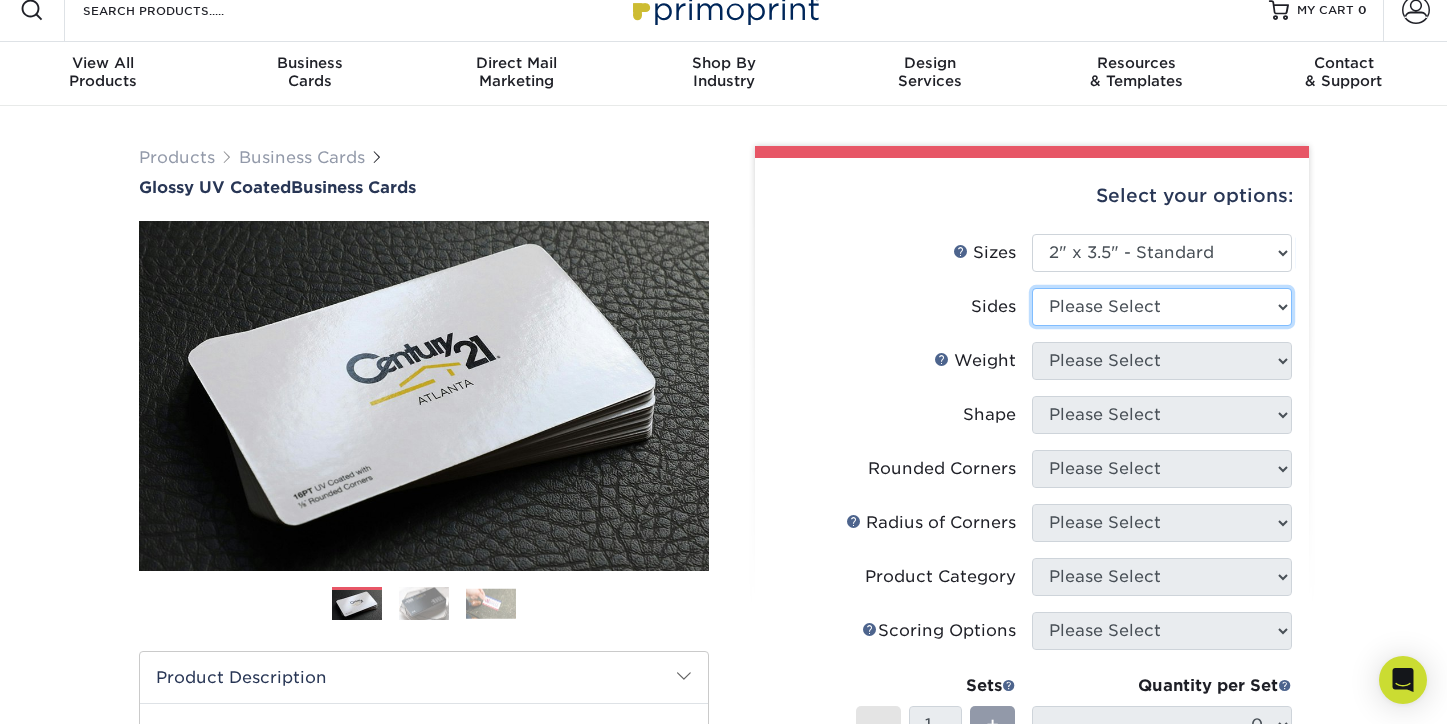 click on "Please Select Print Both Sides Print Front Only" at bounding box center (1162, 307) 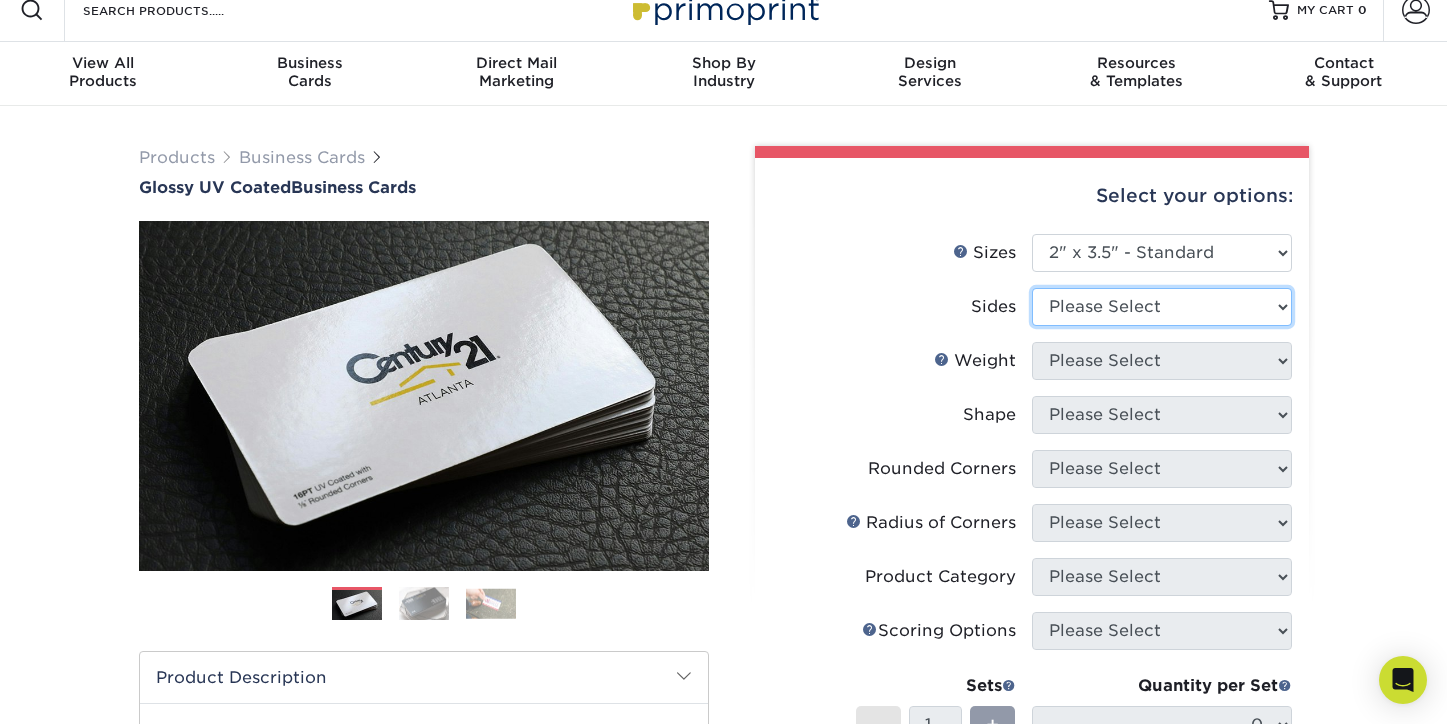 select on "13abbda7-1d64-4f25-8bb2-c179b224825d" 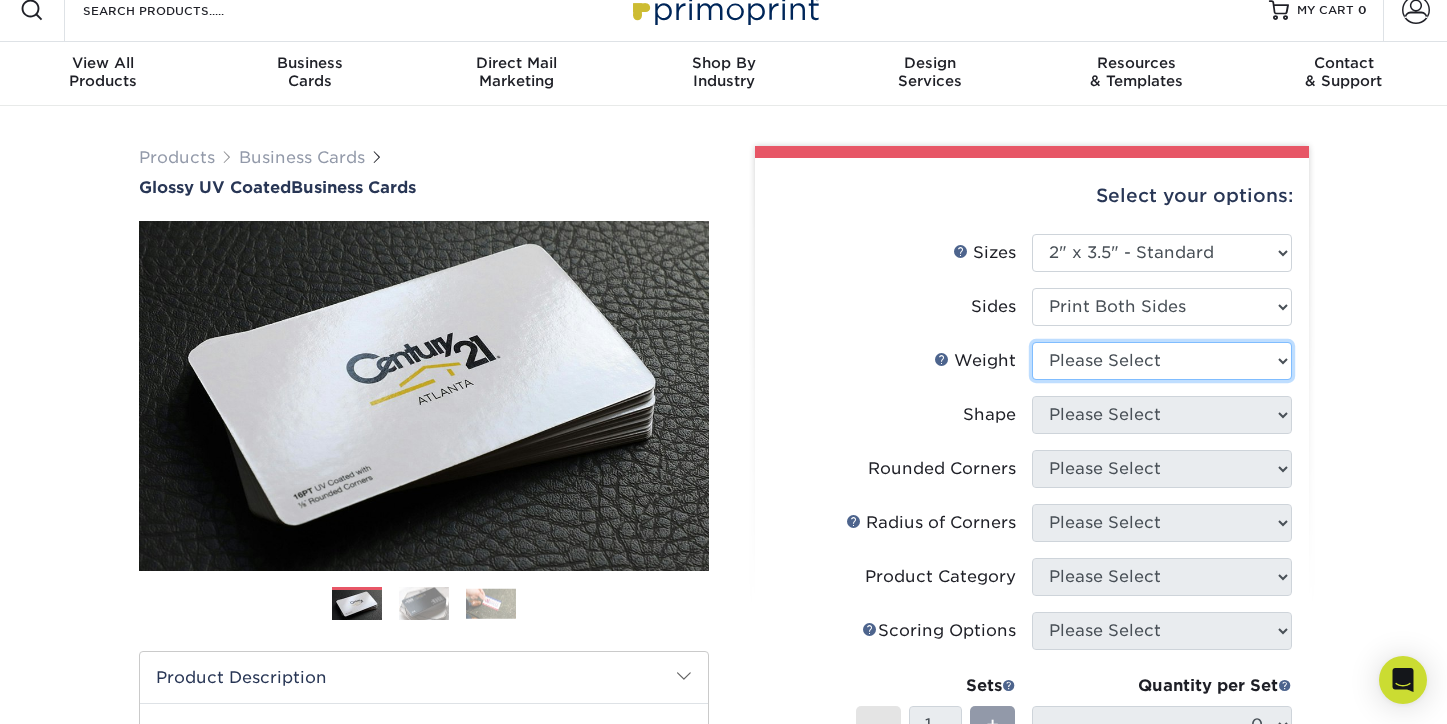 click on "Please Select 16PT 14PT" at bounding box center [1162, 361] 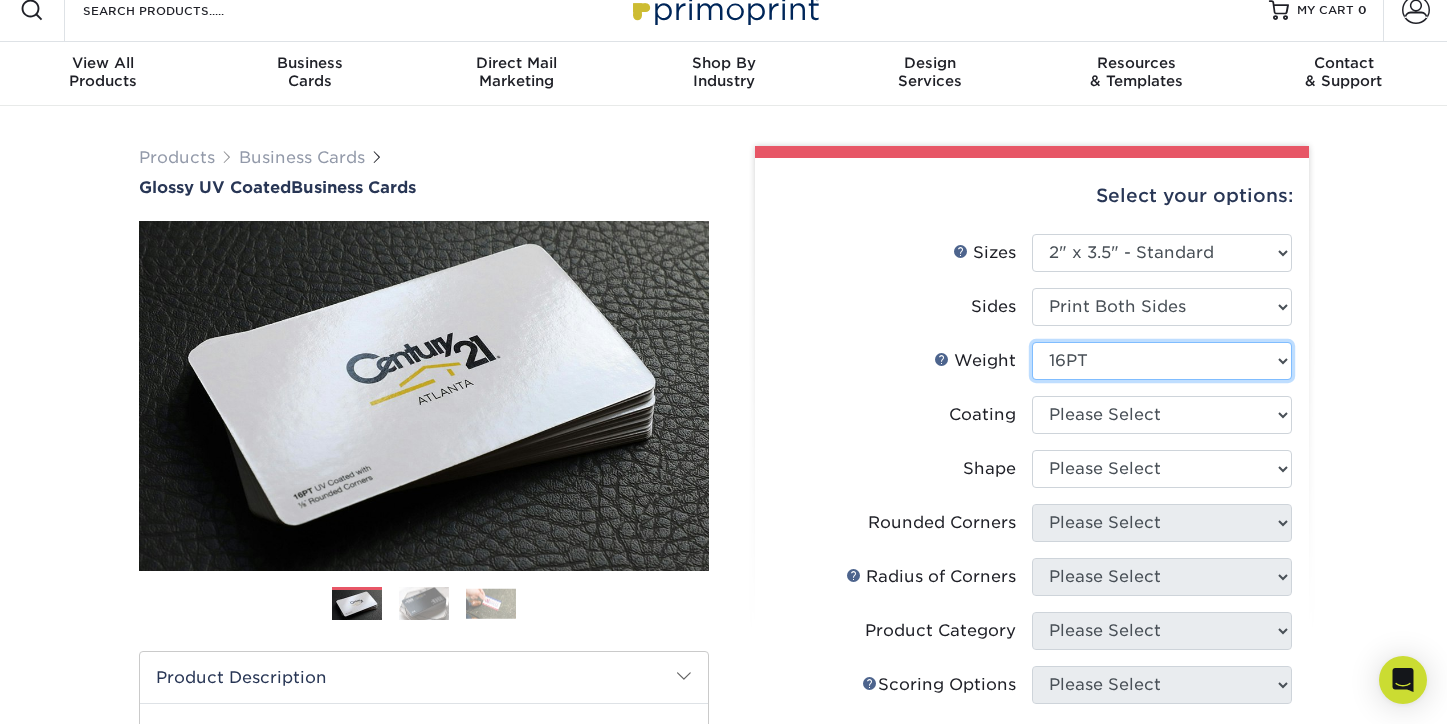 click on "Please Select 16PT 14PT" at bounding box center (1162, 361) 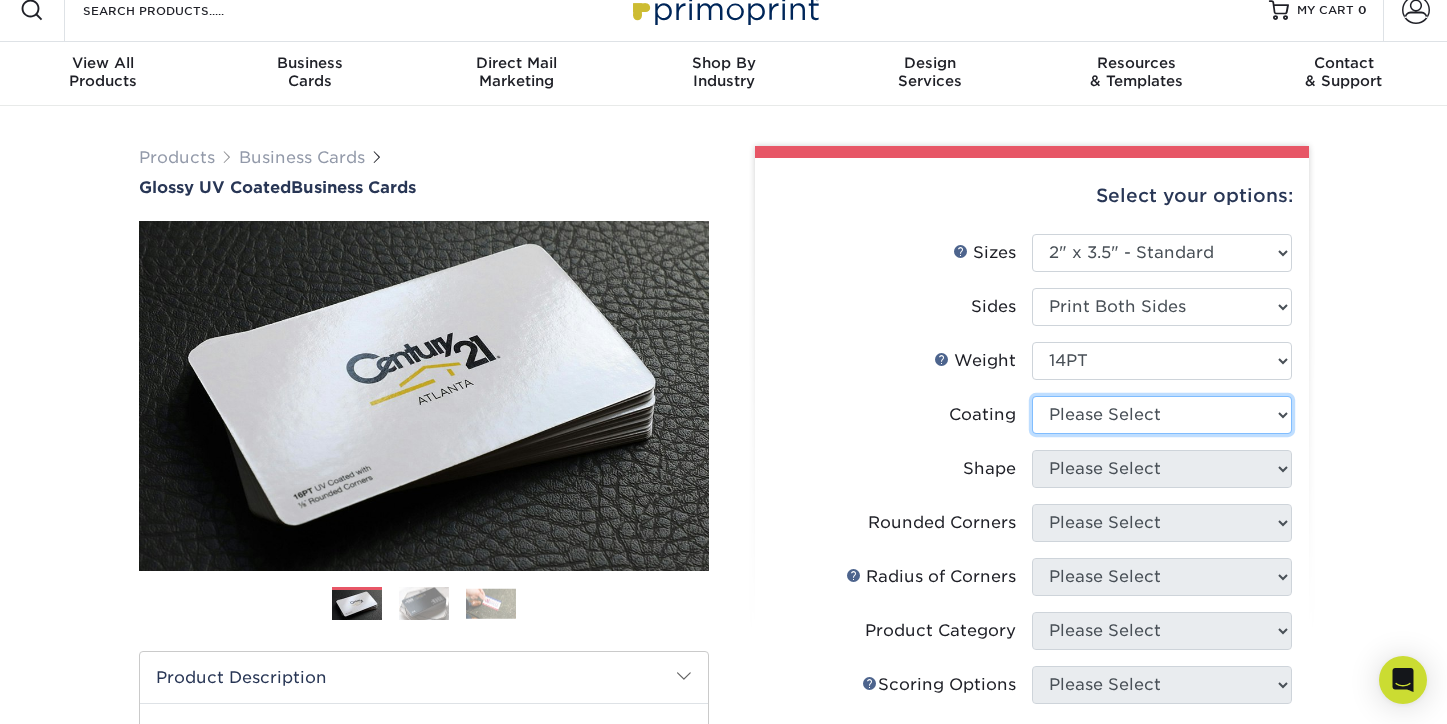 click at bounding box center [1162, 415] 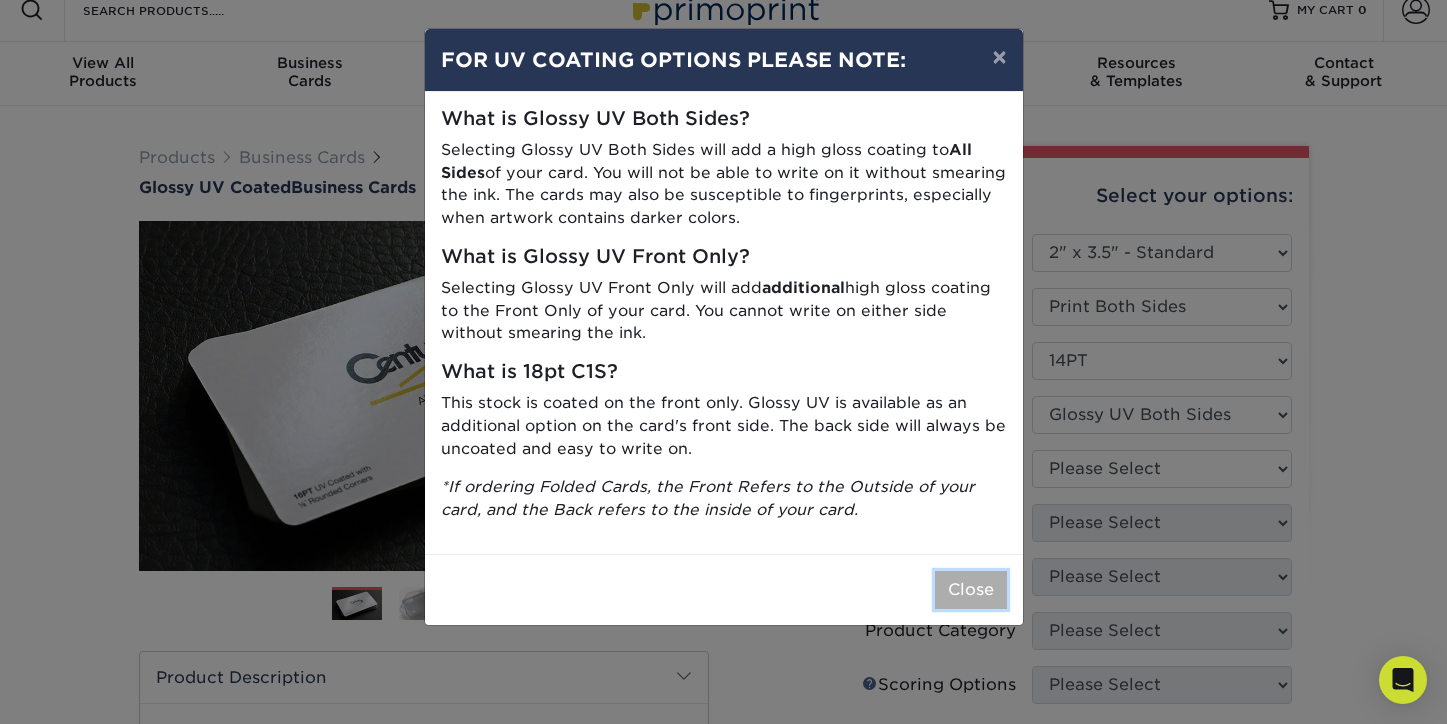 click on "Close" at bounding box center [971, 590] 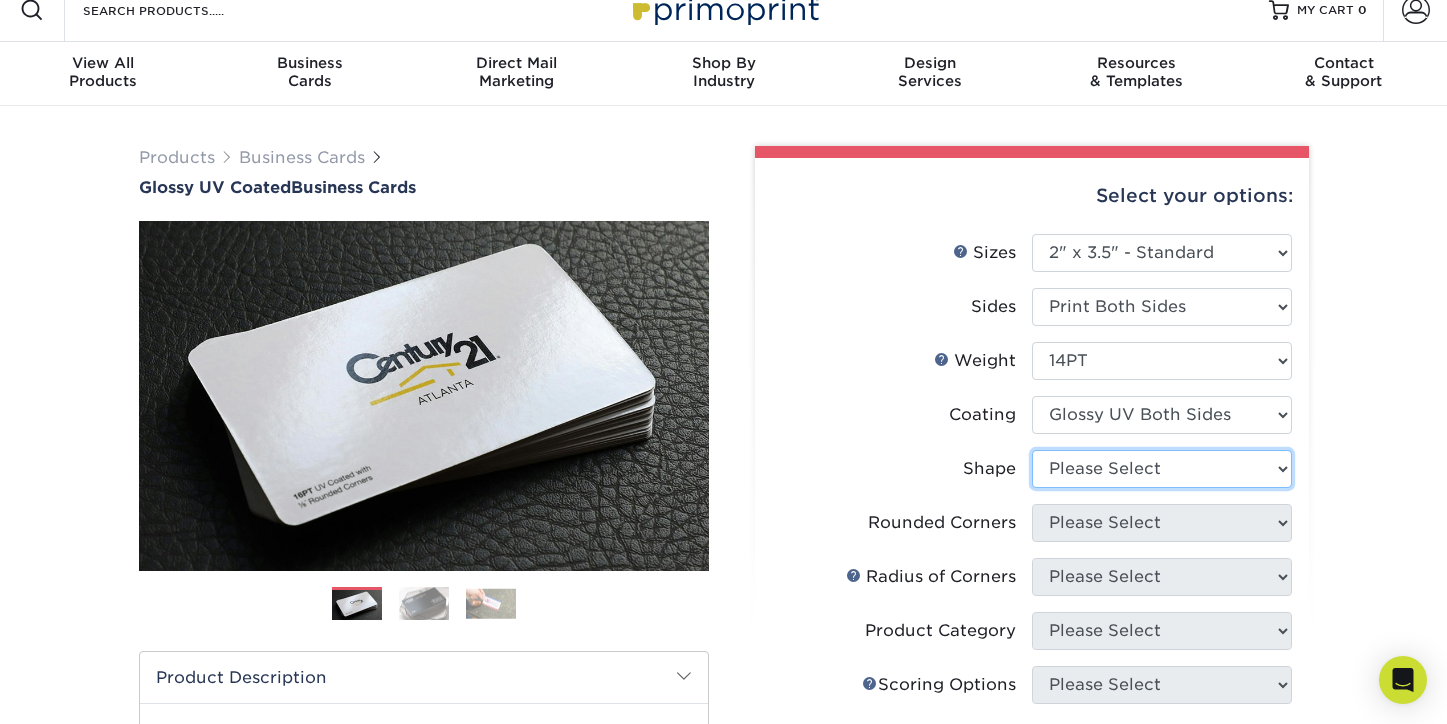 click on "Please Select Standard" at bounding box center [1162, 469] 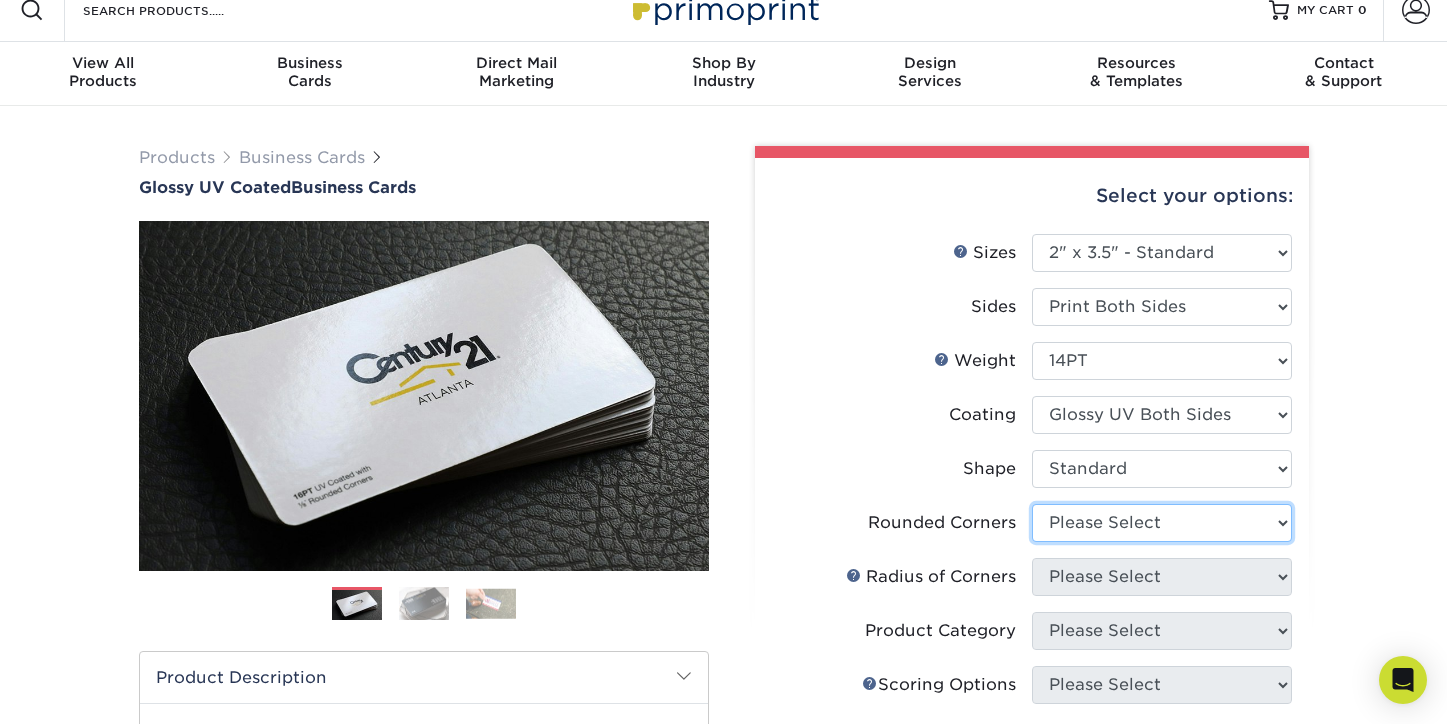 click on "Please Select
Yes - Round 2 Corners                                                    Yes - Round 4 Corners                                                    No" at bounding box center [1162, 523] 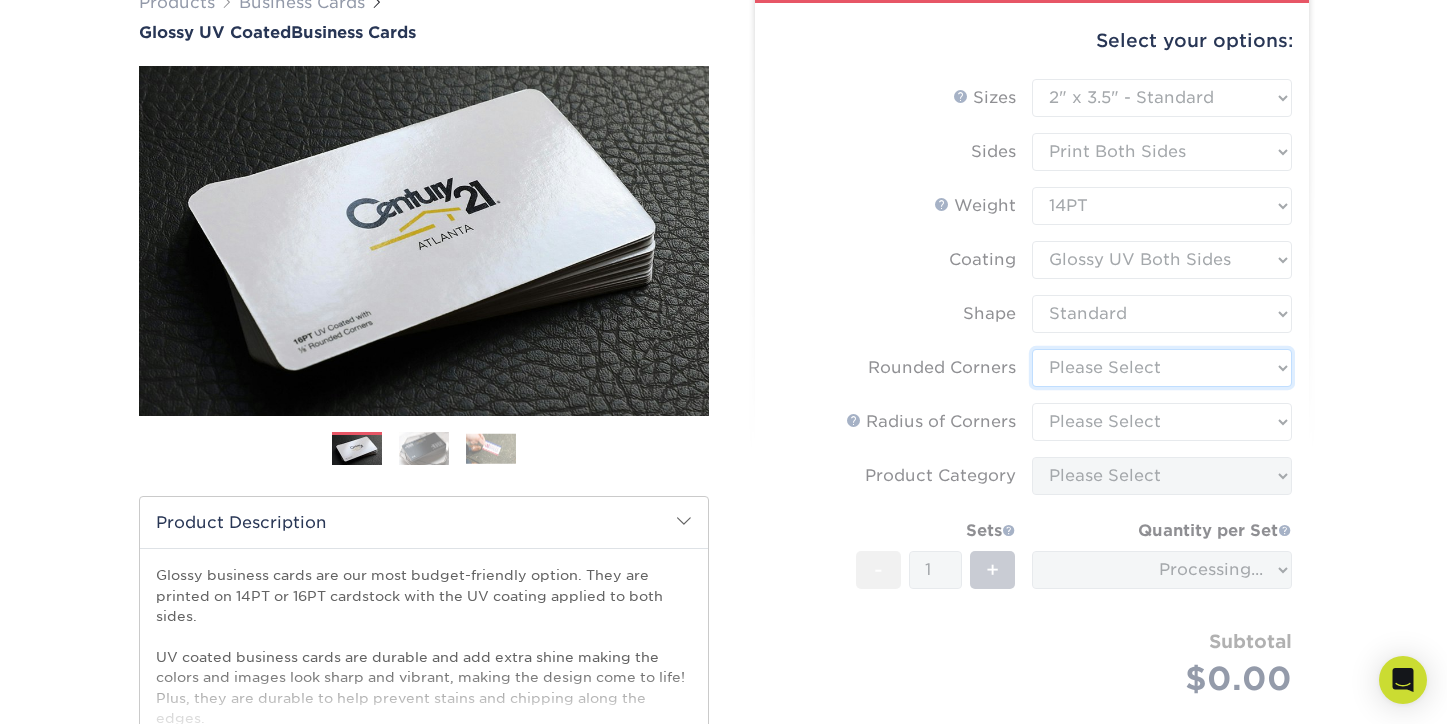 scroll, scrollTop: 184, scrollLeft: 0, axis: vertical 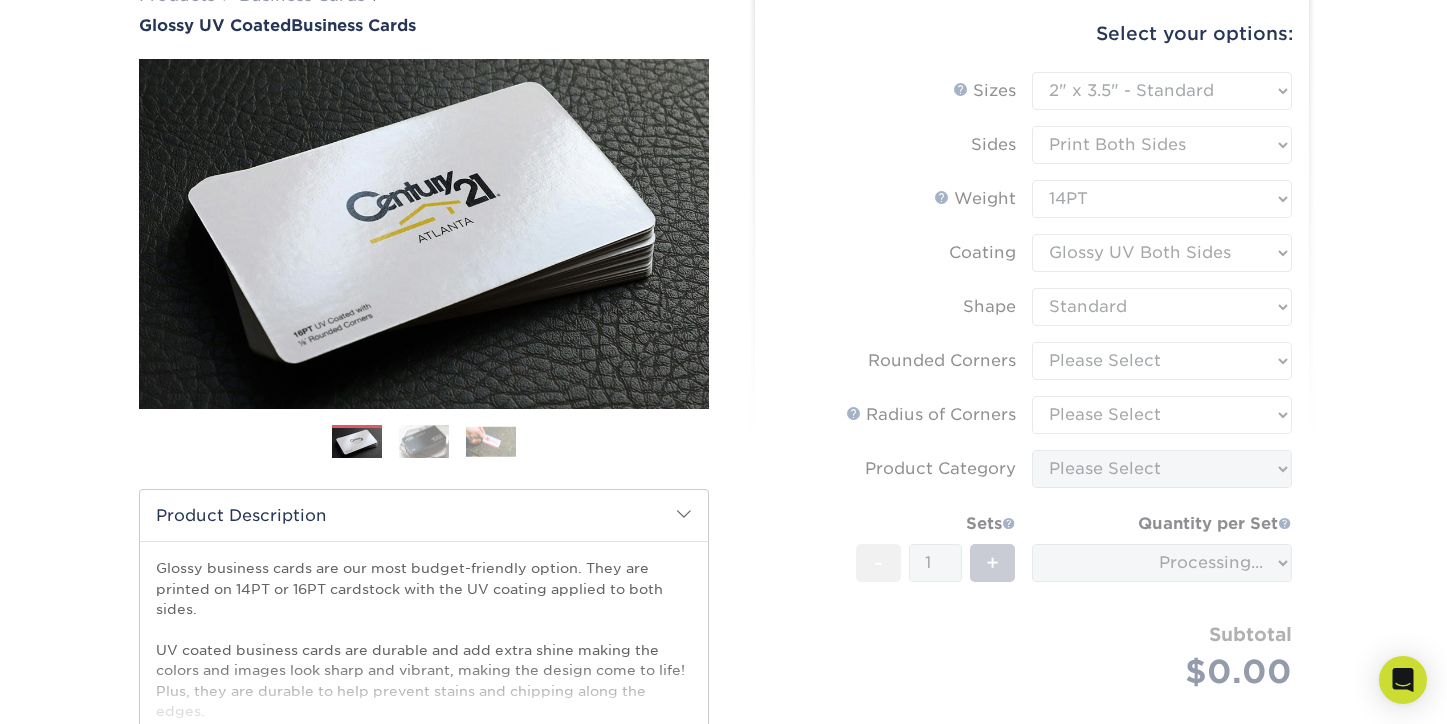 click on "Sizes Help Sizes
Please Select
1.5" x 3.5"  - Mini
1.75" x 3.5" - Mini 2" x 2" - Square 2" x 3" - Mini No" at bounding box center (1032, 404) 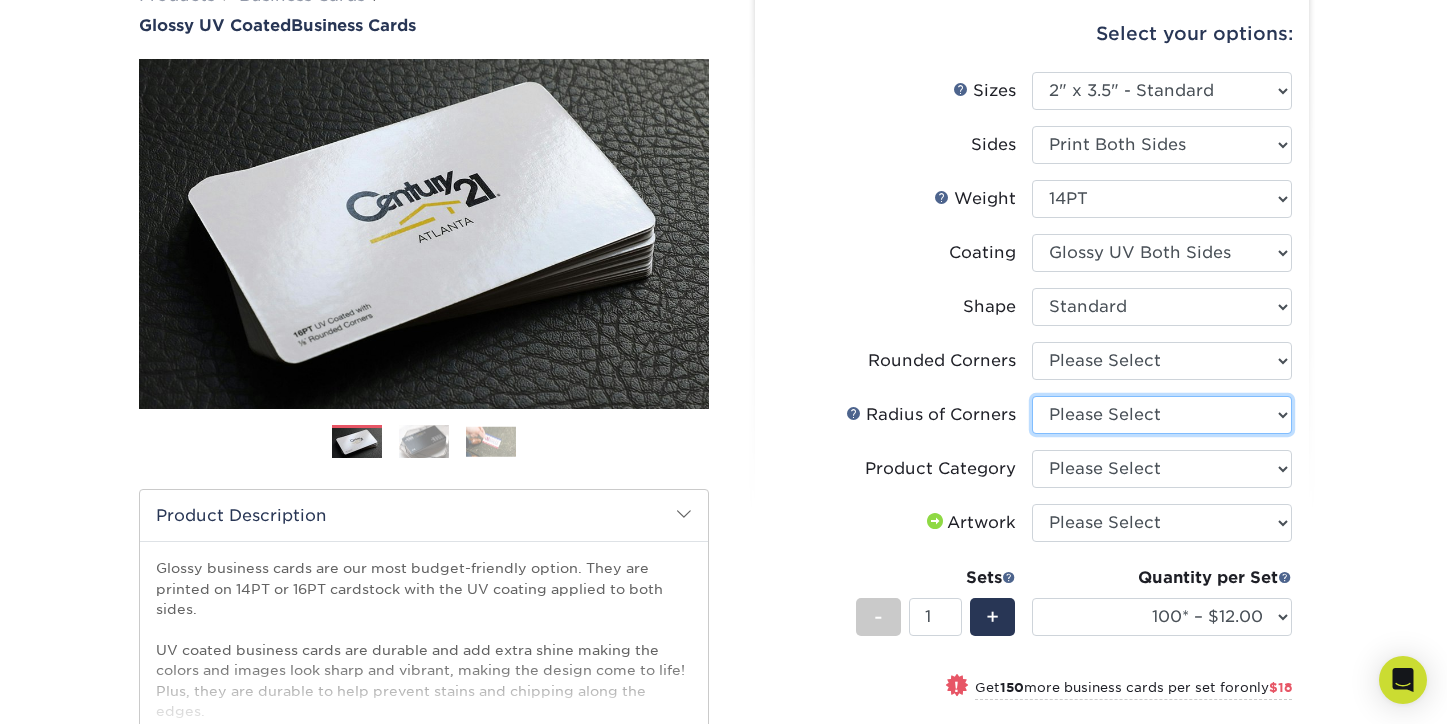 click on "Please Select Rounded 1/8" Rounded 1/4"" at bounding box center [1162, 415] 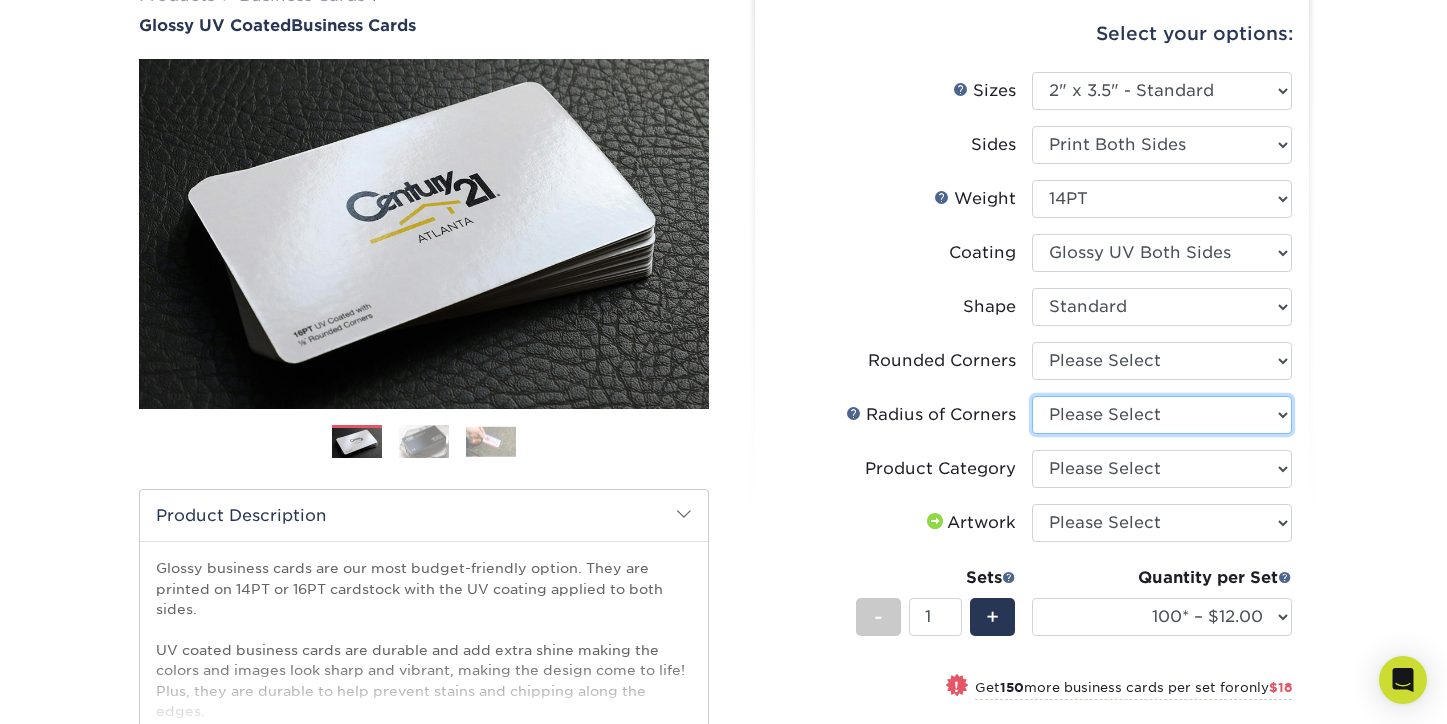 select on "[UUID]" 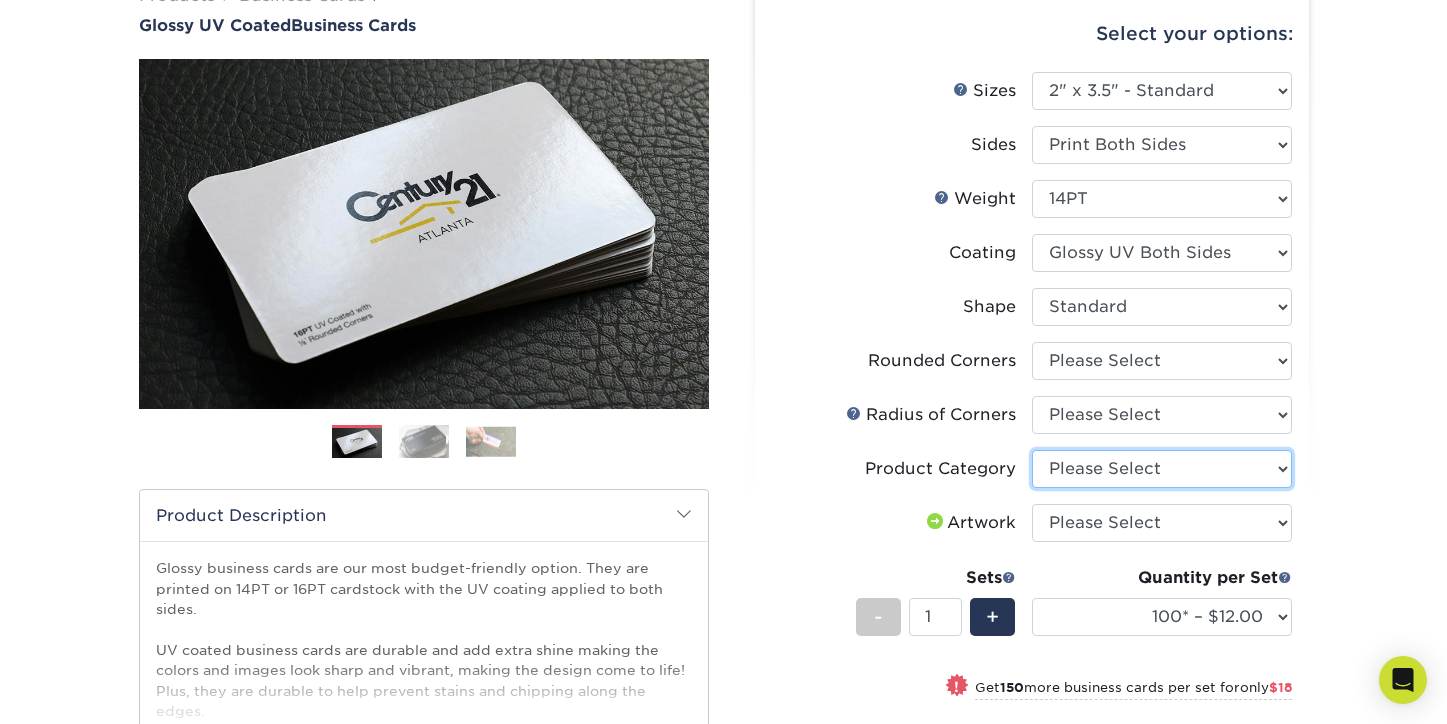 click on "Please Select Business Cards" at bounding box center [1162, 469] 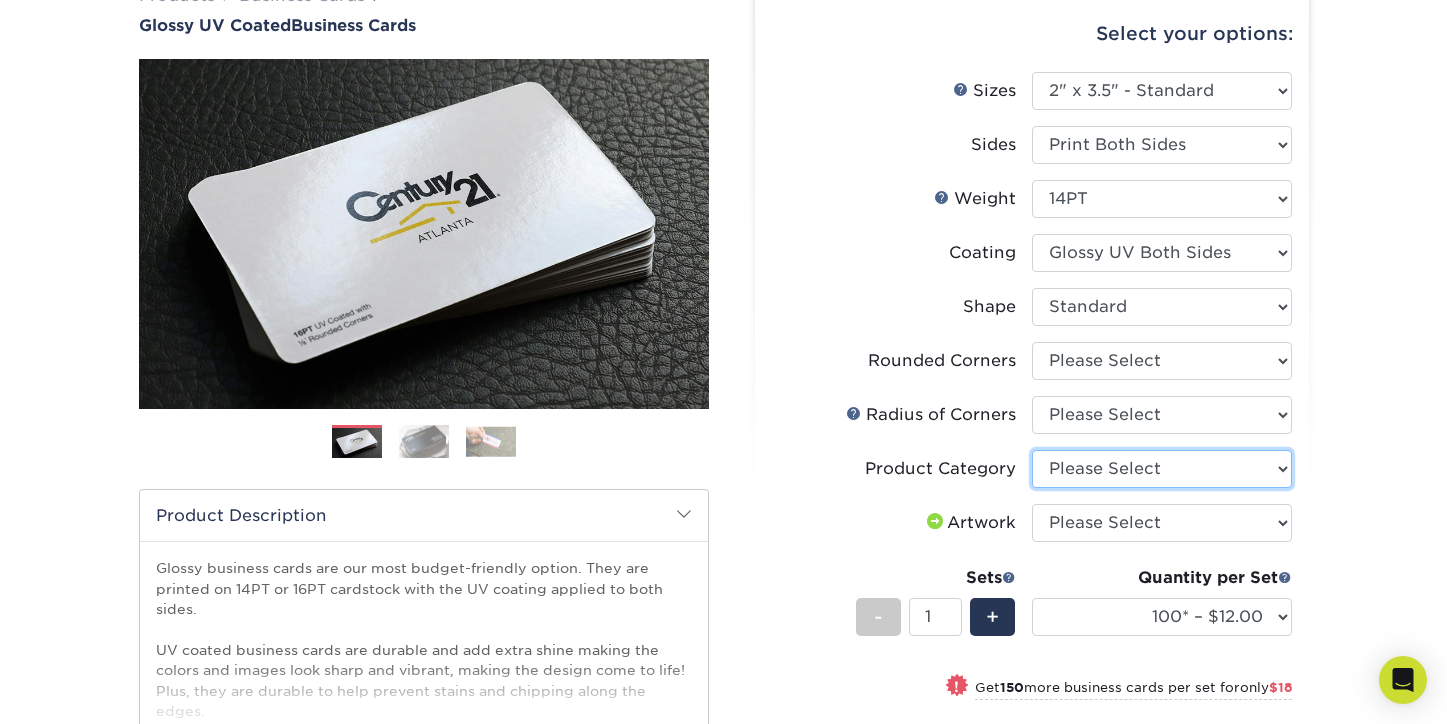 select on "3b5148f1-0588-4f88-a218-97bcfdce65c1" 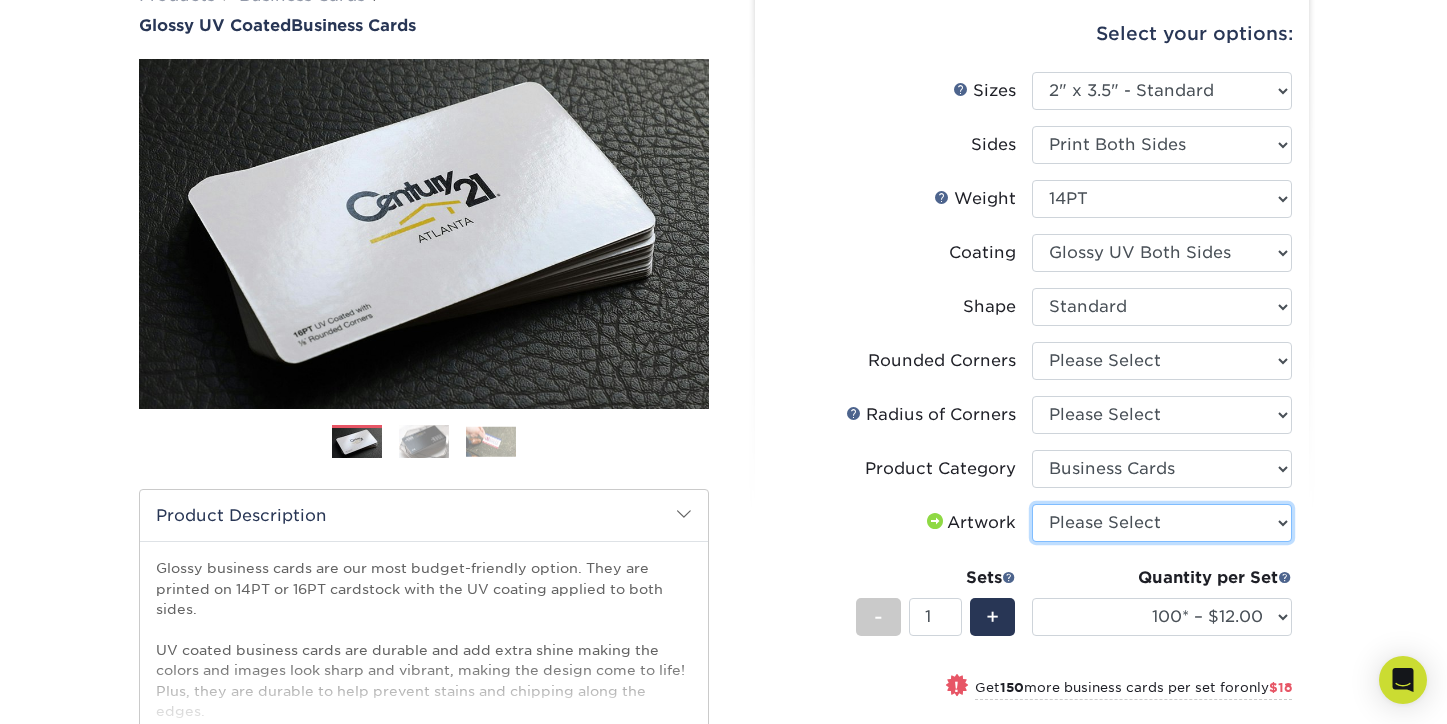 click on "Please Select I will upload files I need a design - $100" at bounding box center [1162, 523] 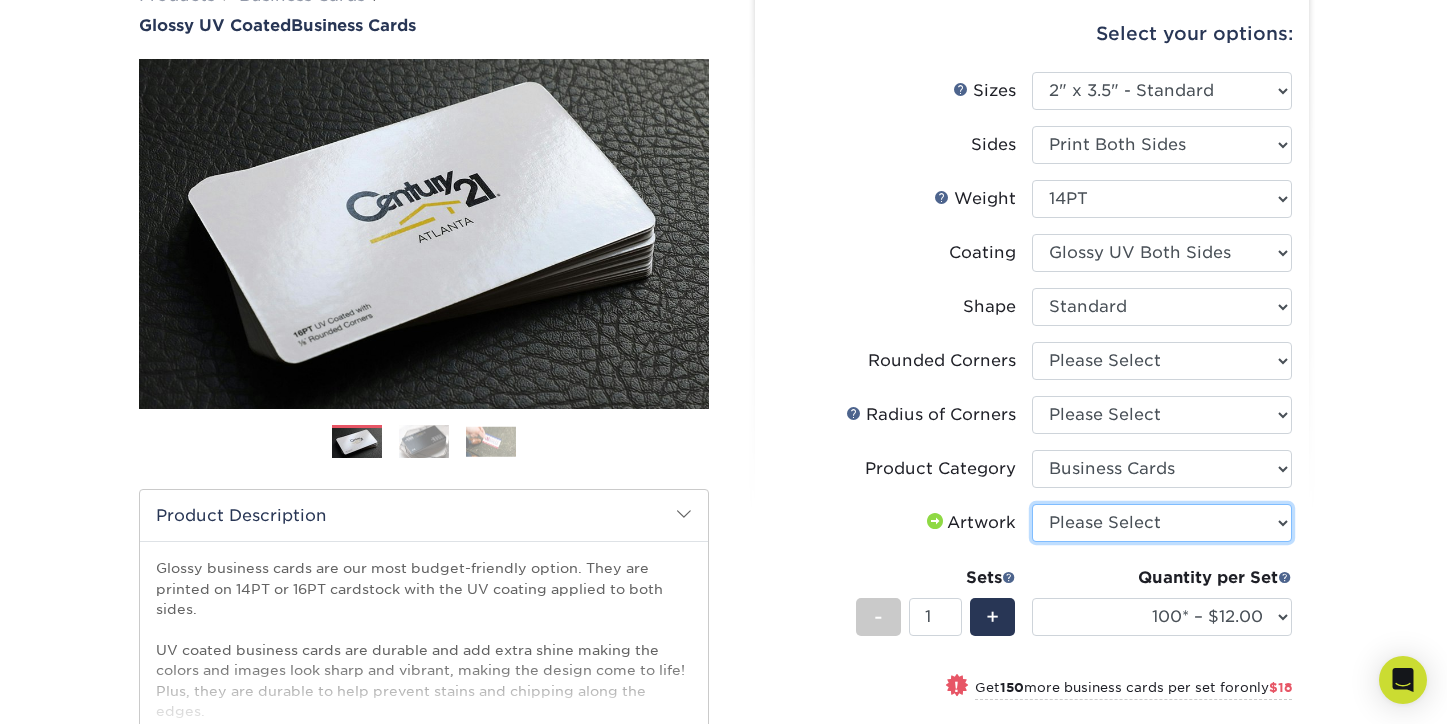 select on "upload" 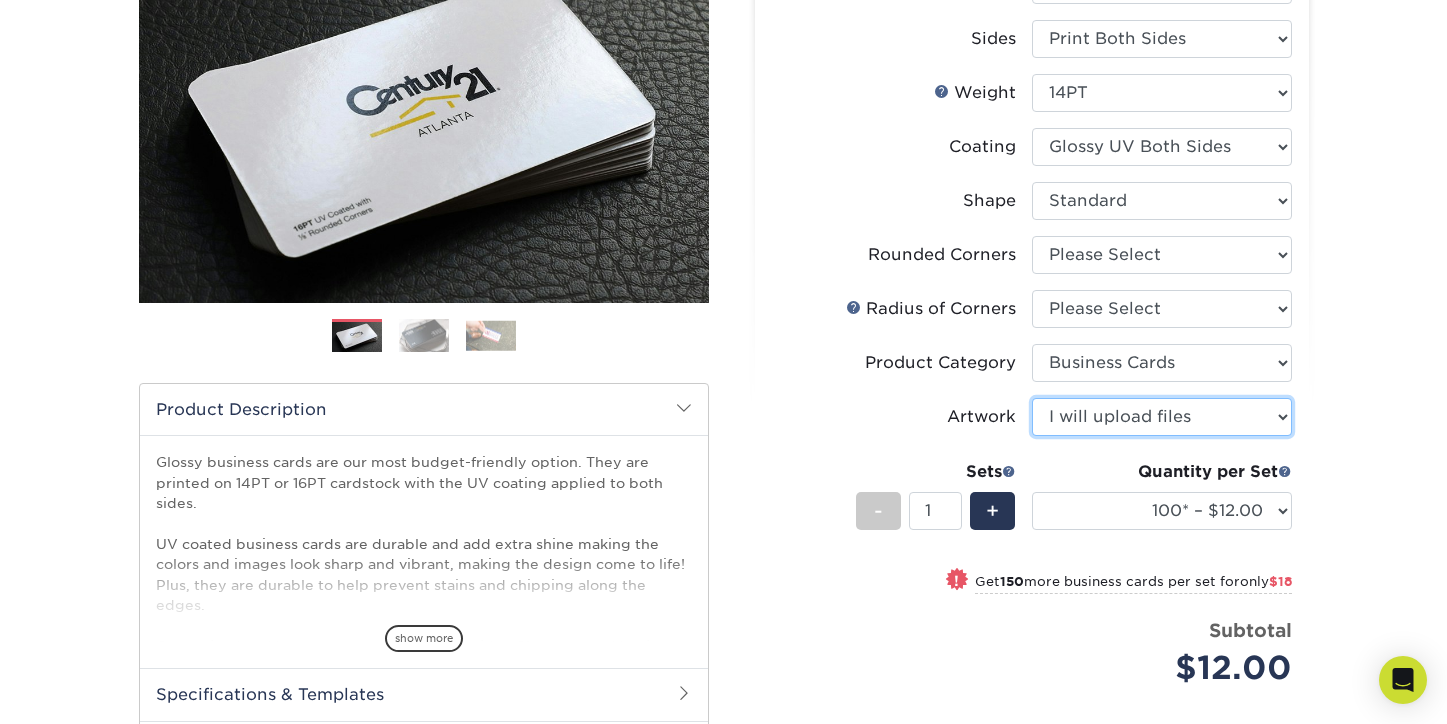 scroll, scrollTop: 289, scrollLeft: 0, axis: vertical 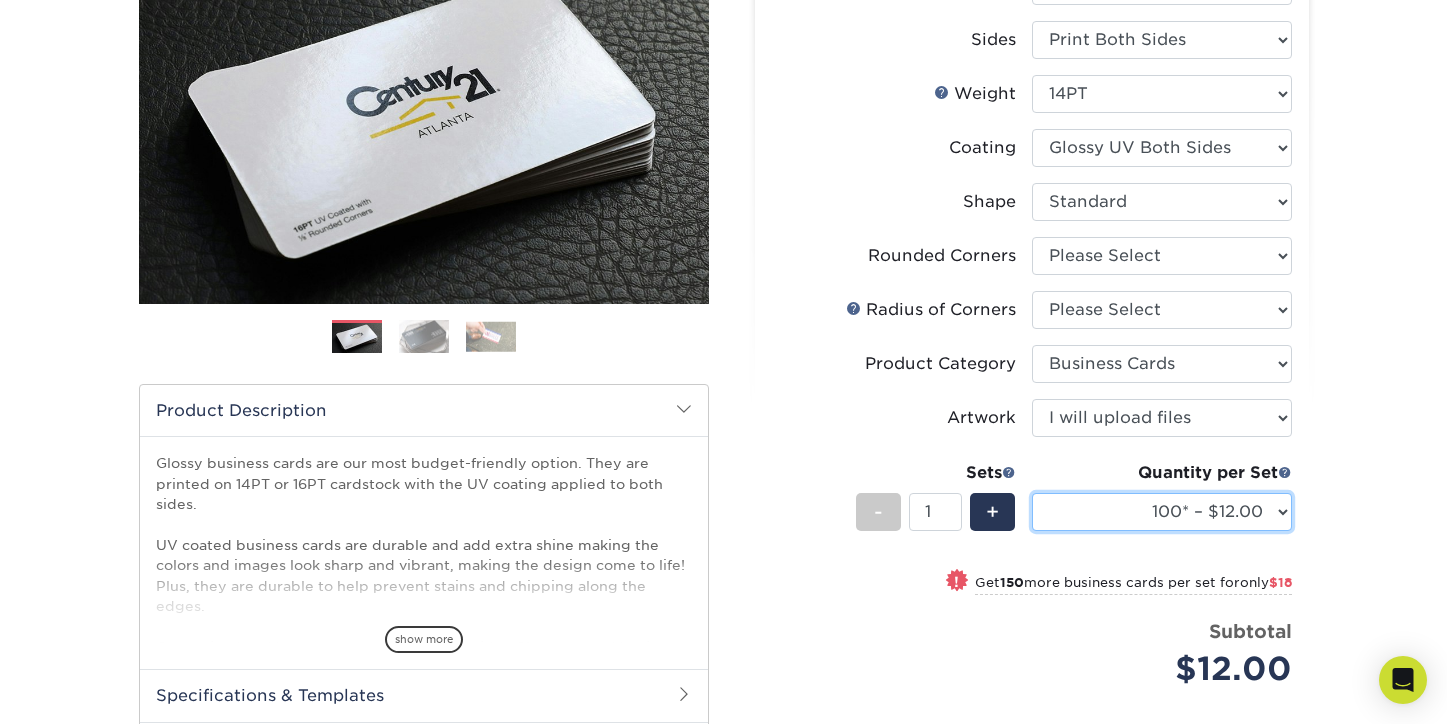 click on "100* – $12.00 250* – $30.00 500 – $60.00 1000 – $74.00 2500 – $136.00 5000 – $201.00 10000 – $383.00 15000 – $549.00 20000 – $727.00 25000 – $897.00" at bounding box center [1162, 512] 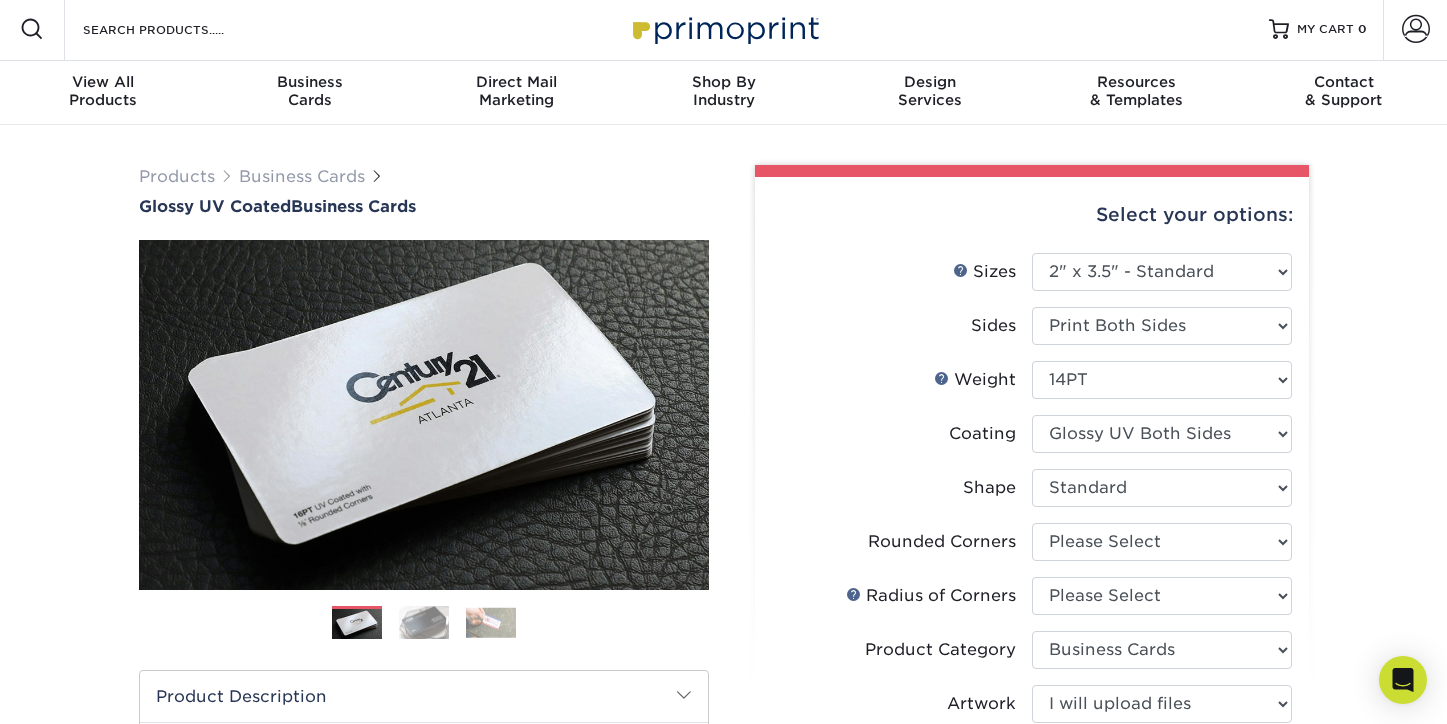 scroll, scrollTop: 0, scrollLeft: 0, axis: both 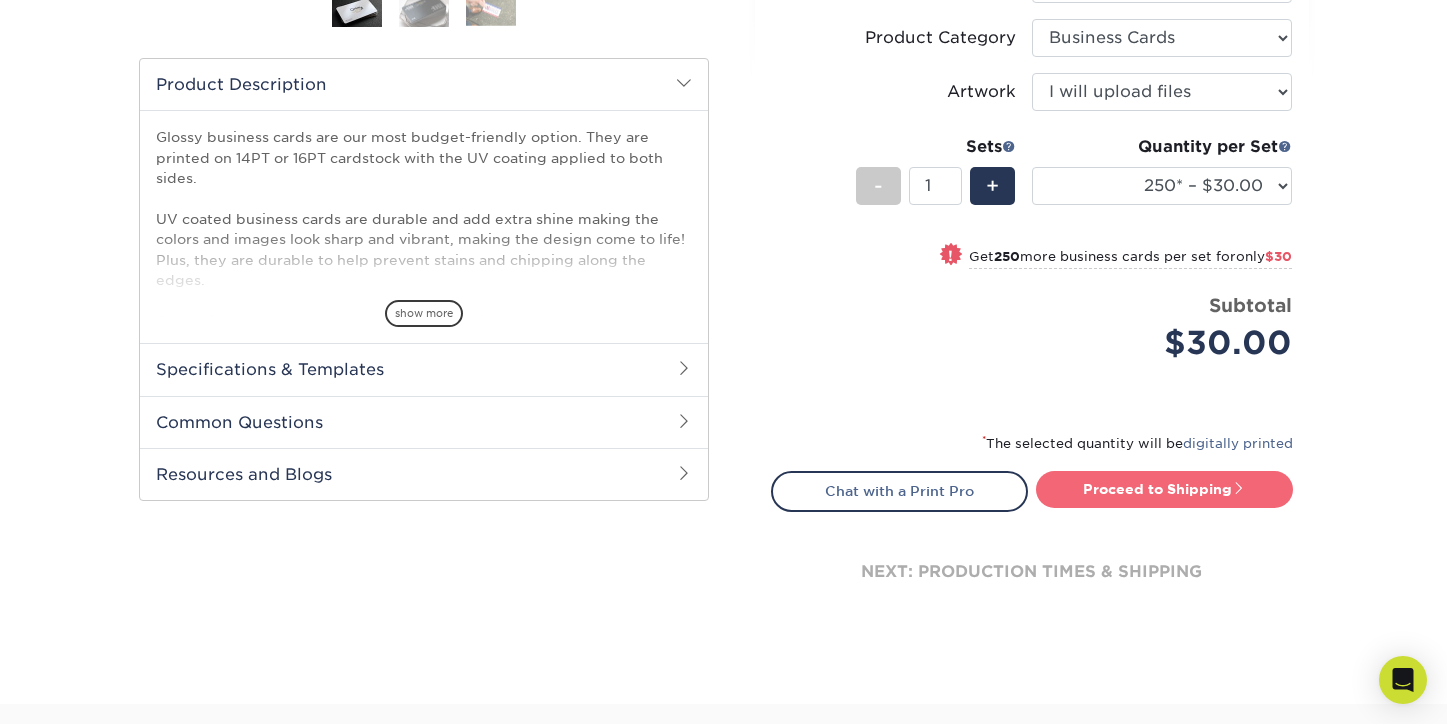 click on "Proceed to Shipping" at bounding box center [1164, 489] 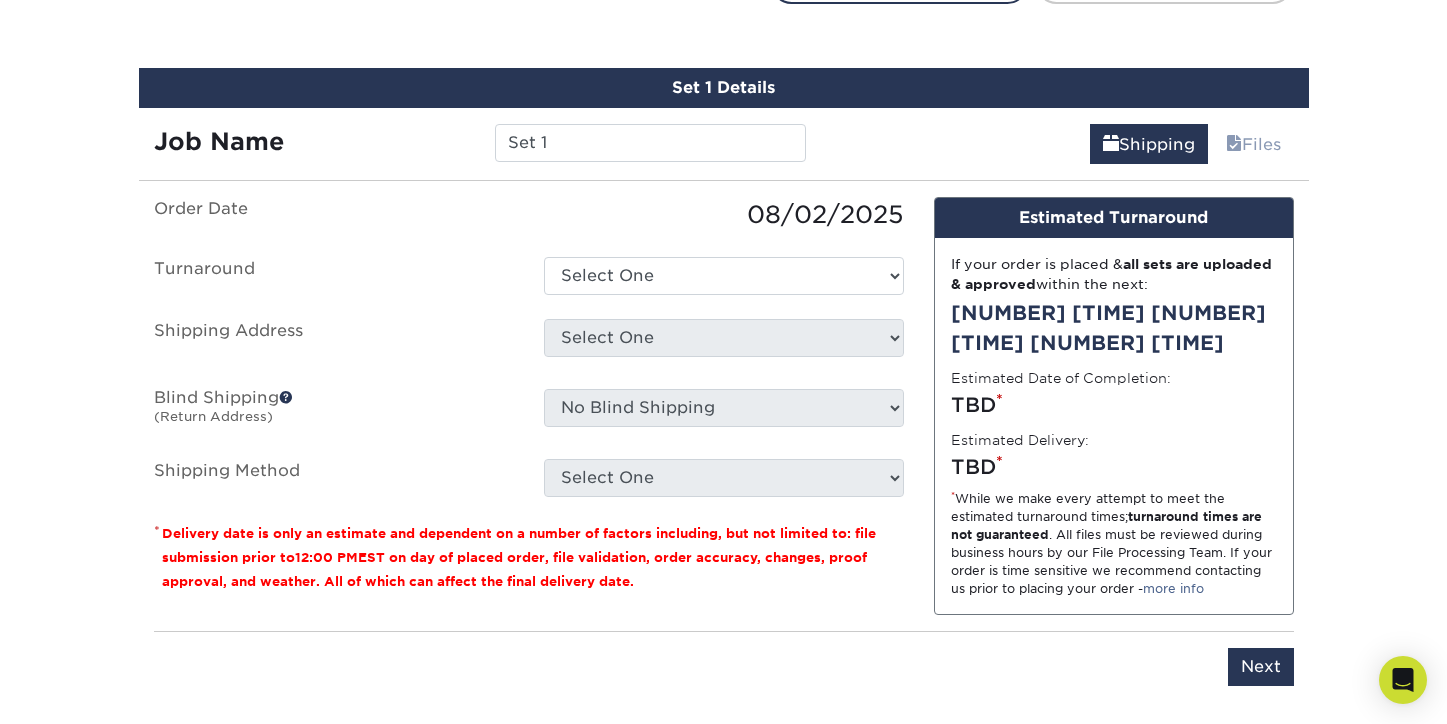 scroll, scrollTop: 1140, scrollLeft: 0, axis: vertical 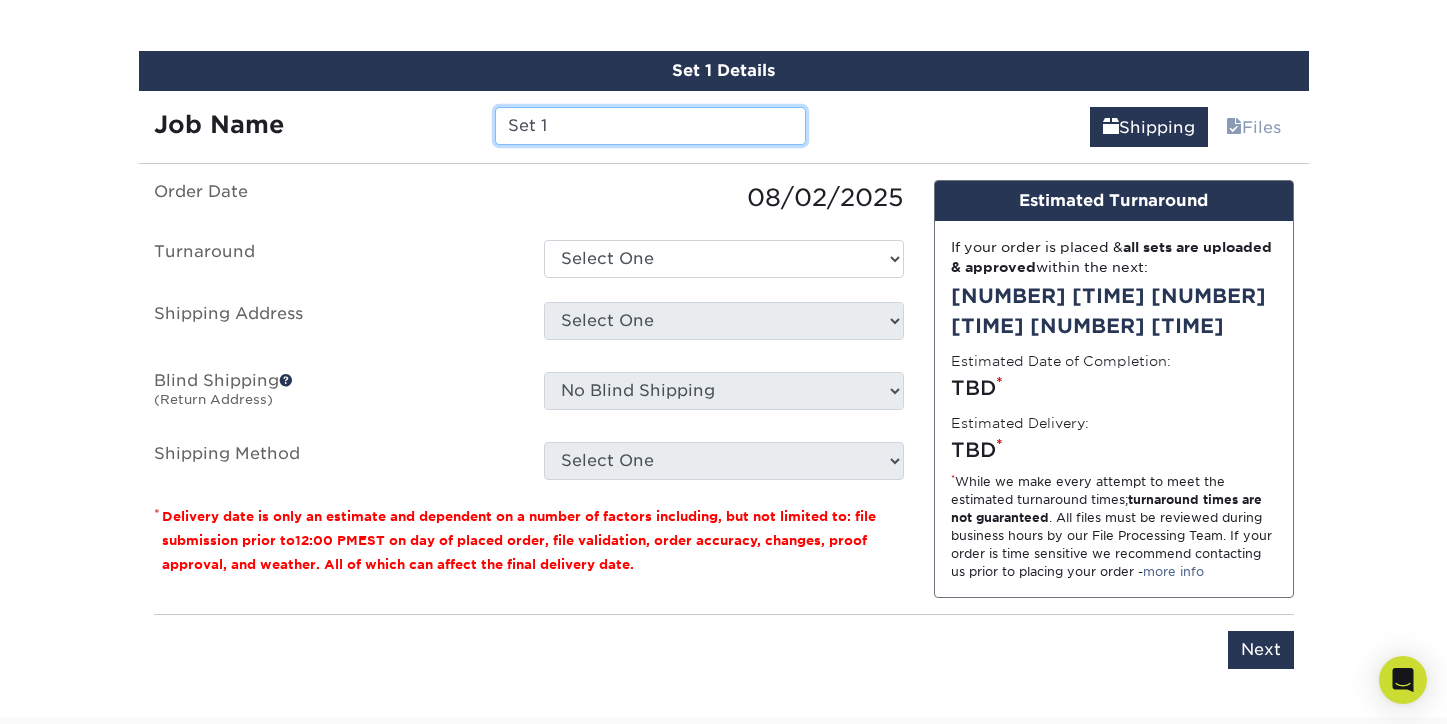 click on "Set 1" at bounding box center (650, 126) 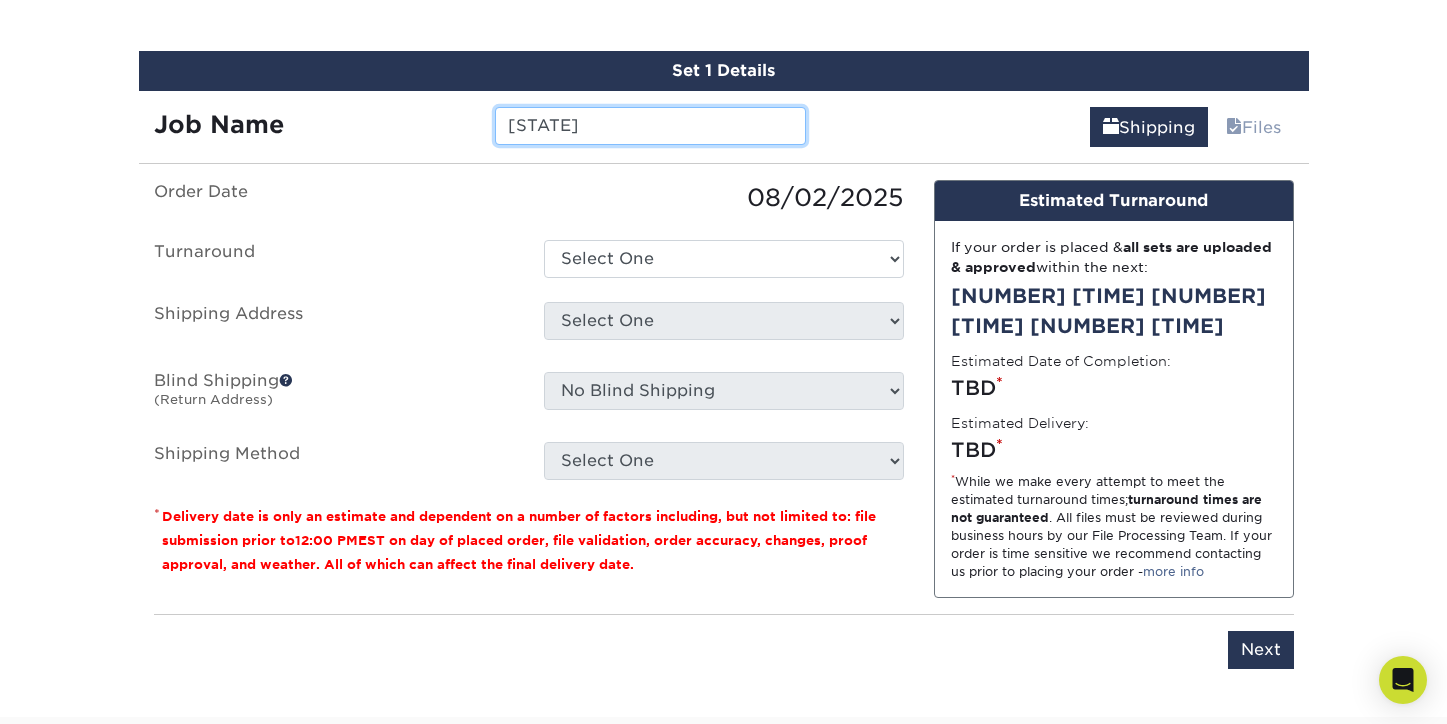 type on "S" 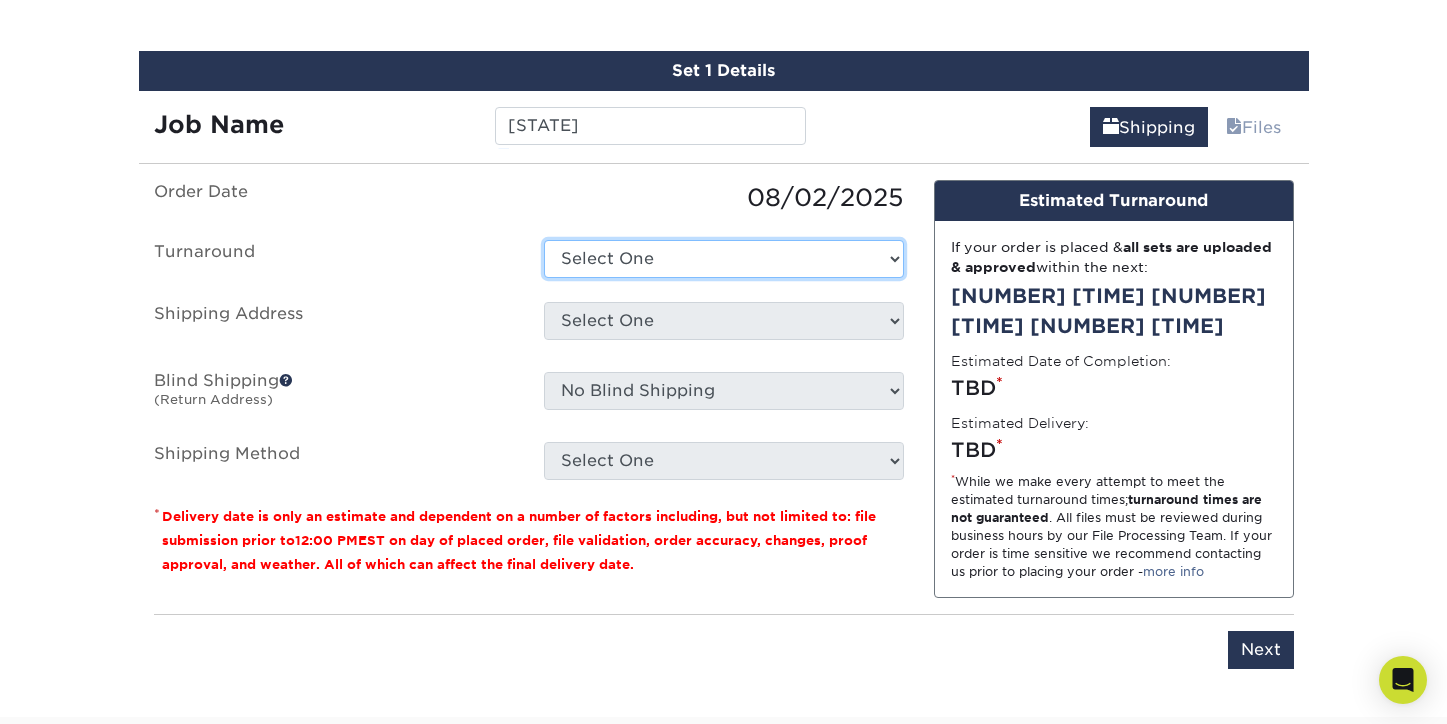 click on "Select One 2-4 Business Days 2 Day Next Business Day" at bounding box center [724, 259] 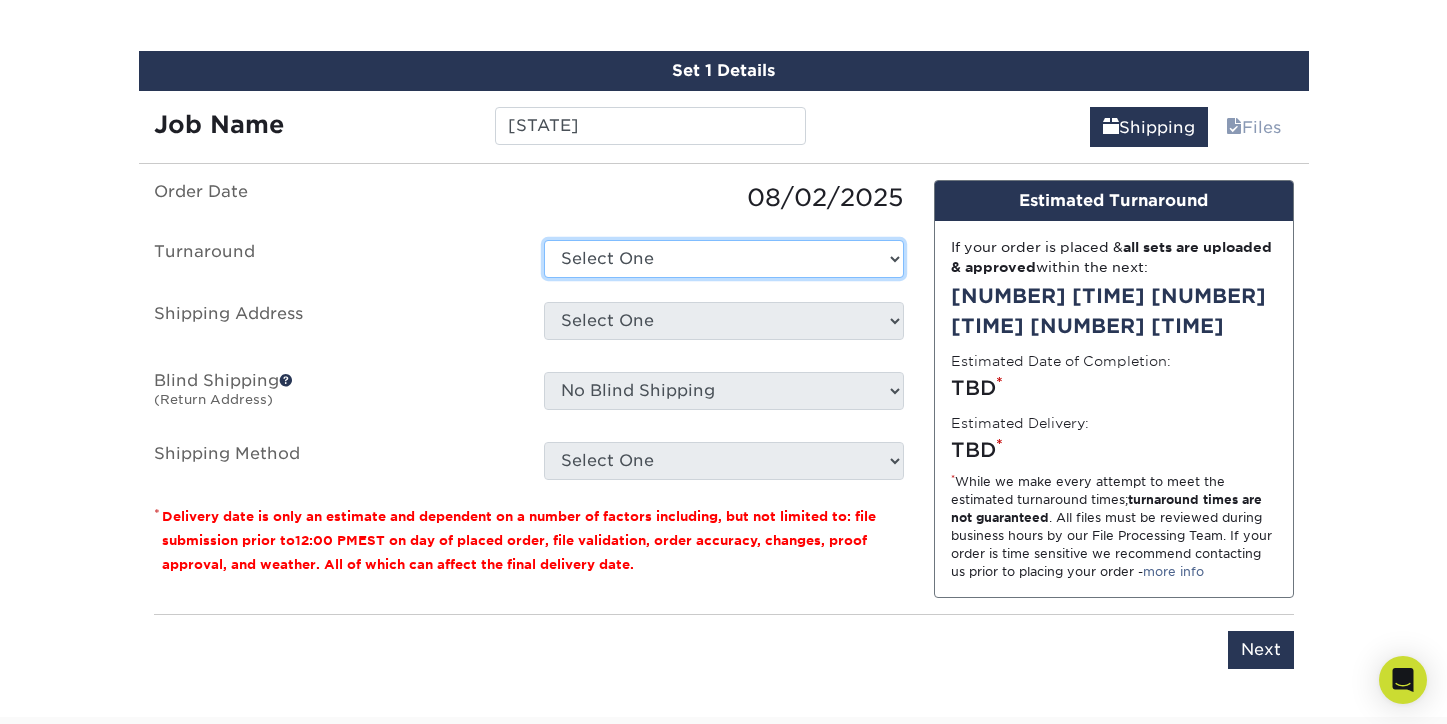 select on "[UUID]" 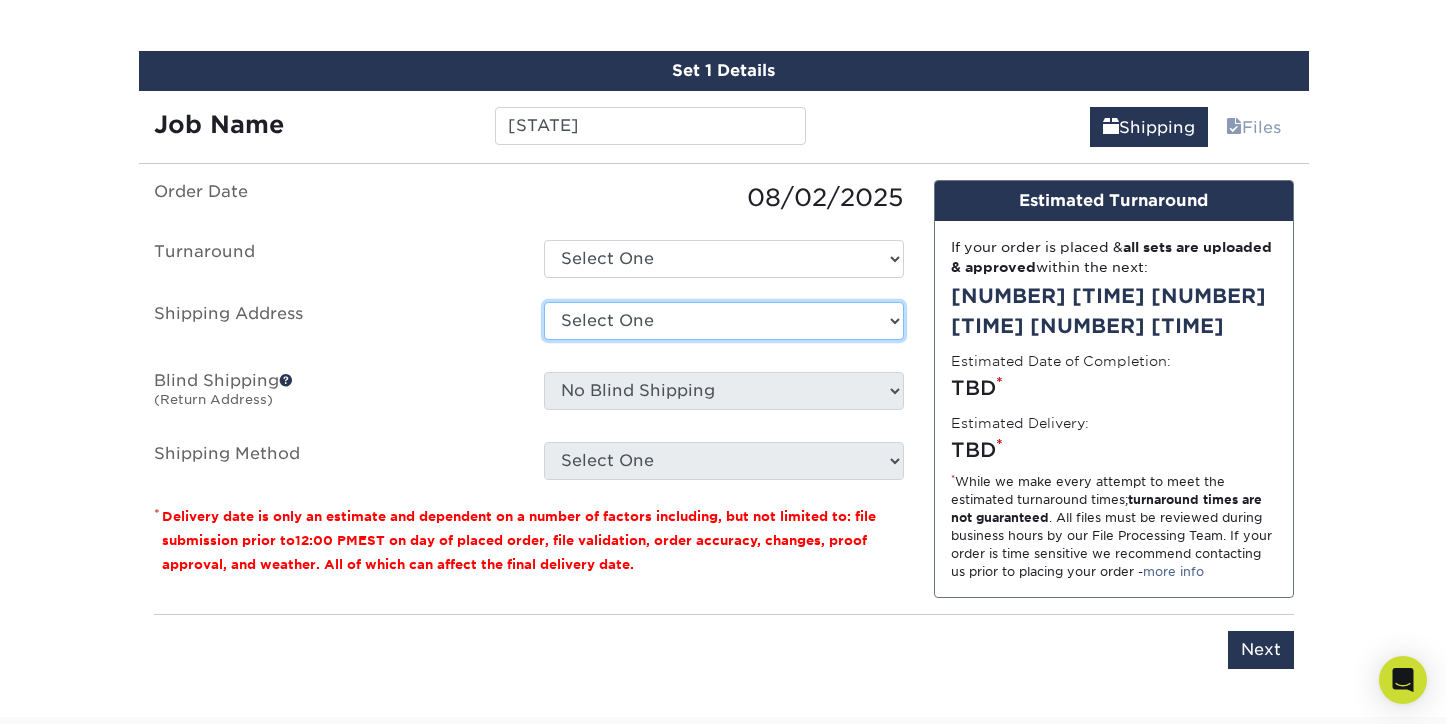 click on "Select One
+ Add New Address
- Login" at bounding box center (724, 321) 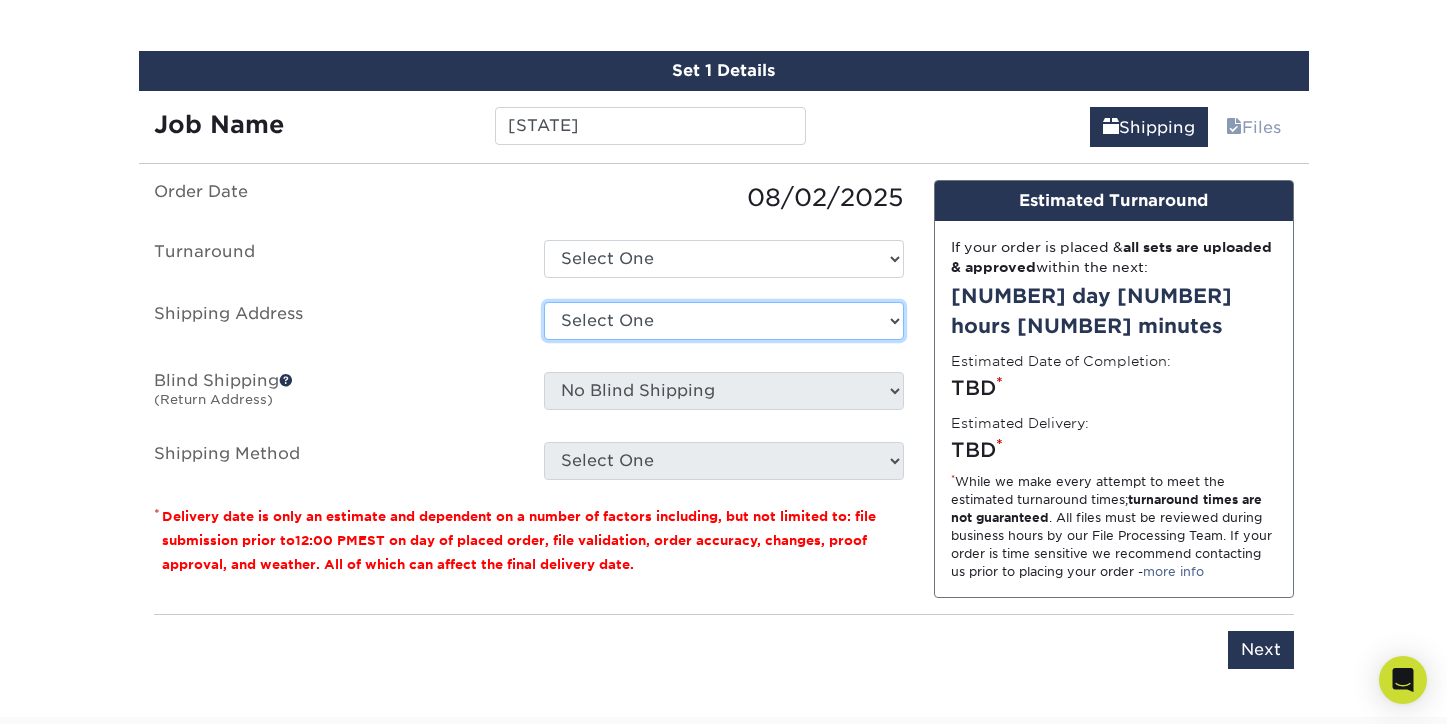 select on "newaddress" 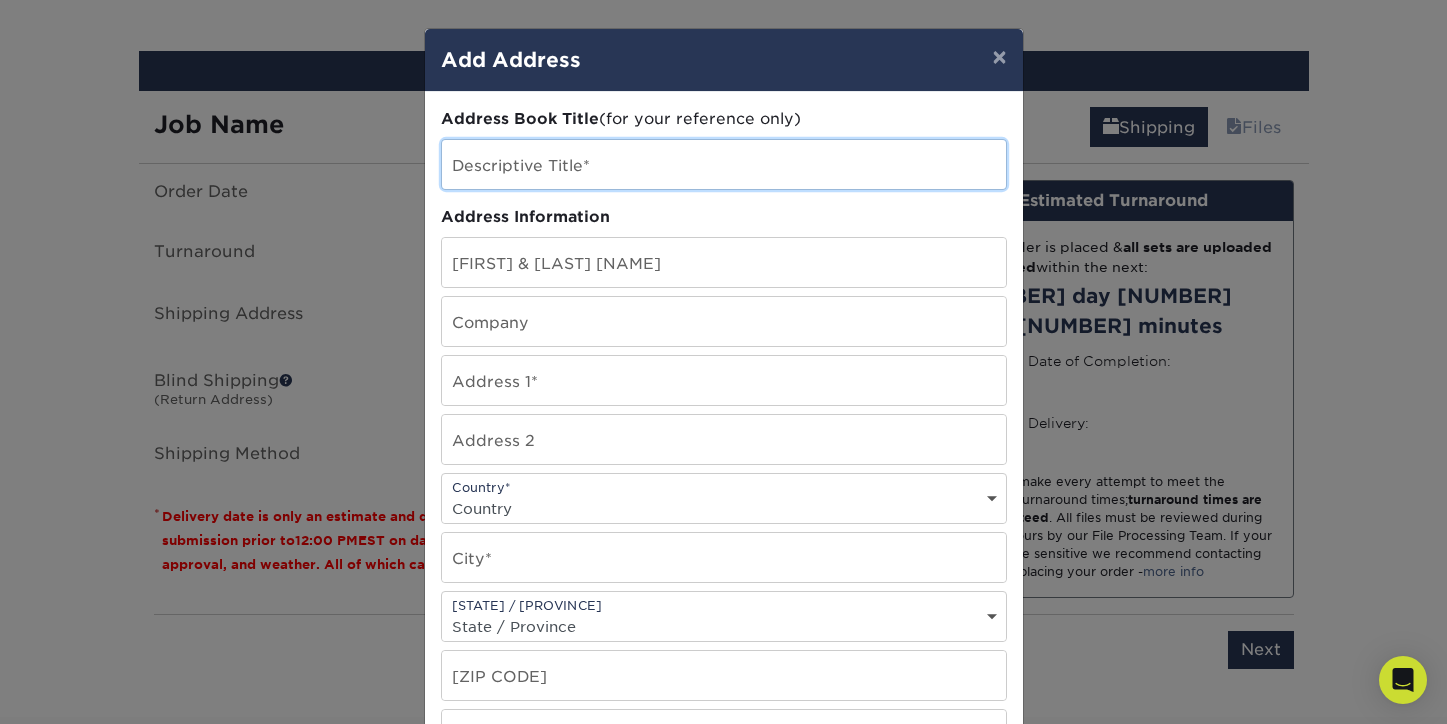 click at bounding box center (724, 164) 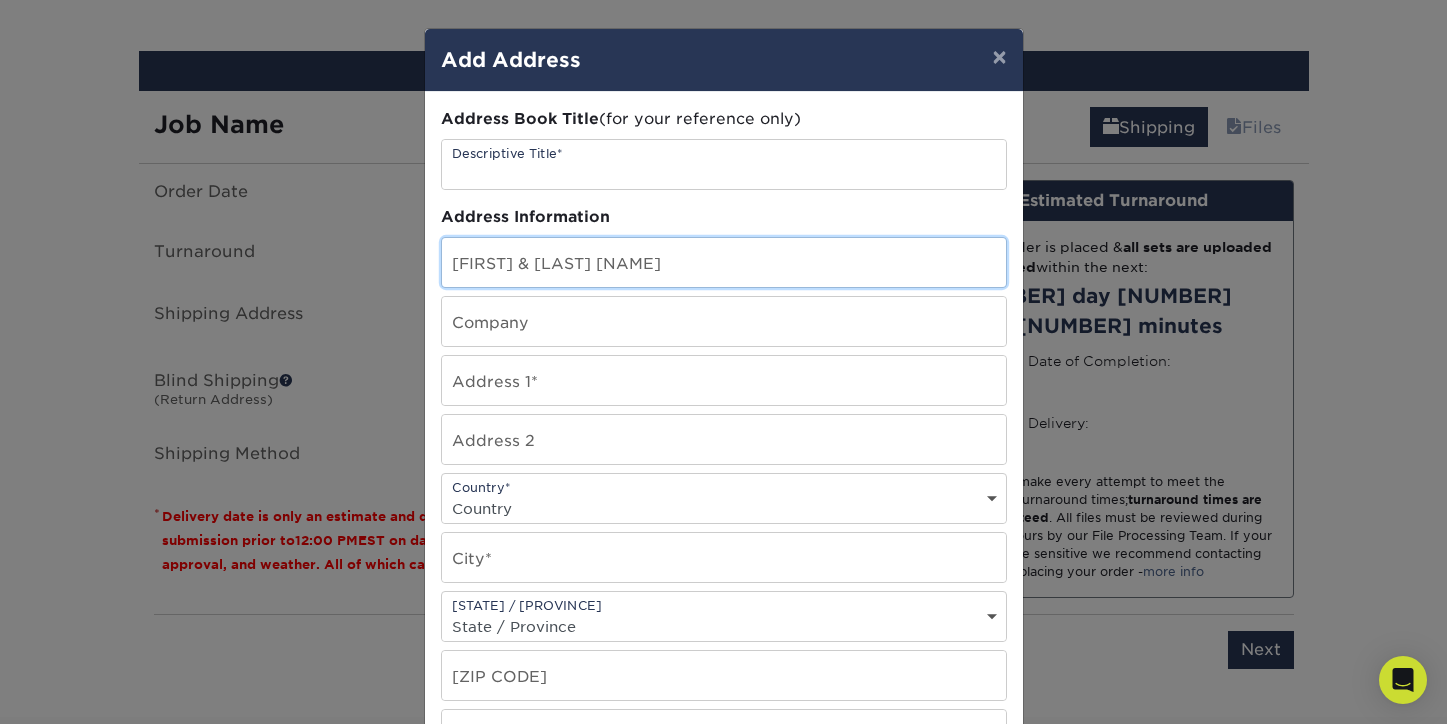 click at bounding box center [724, 262] 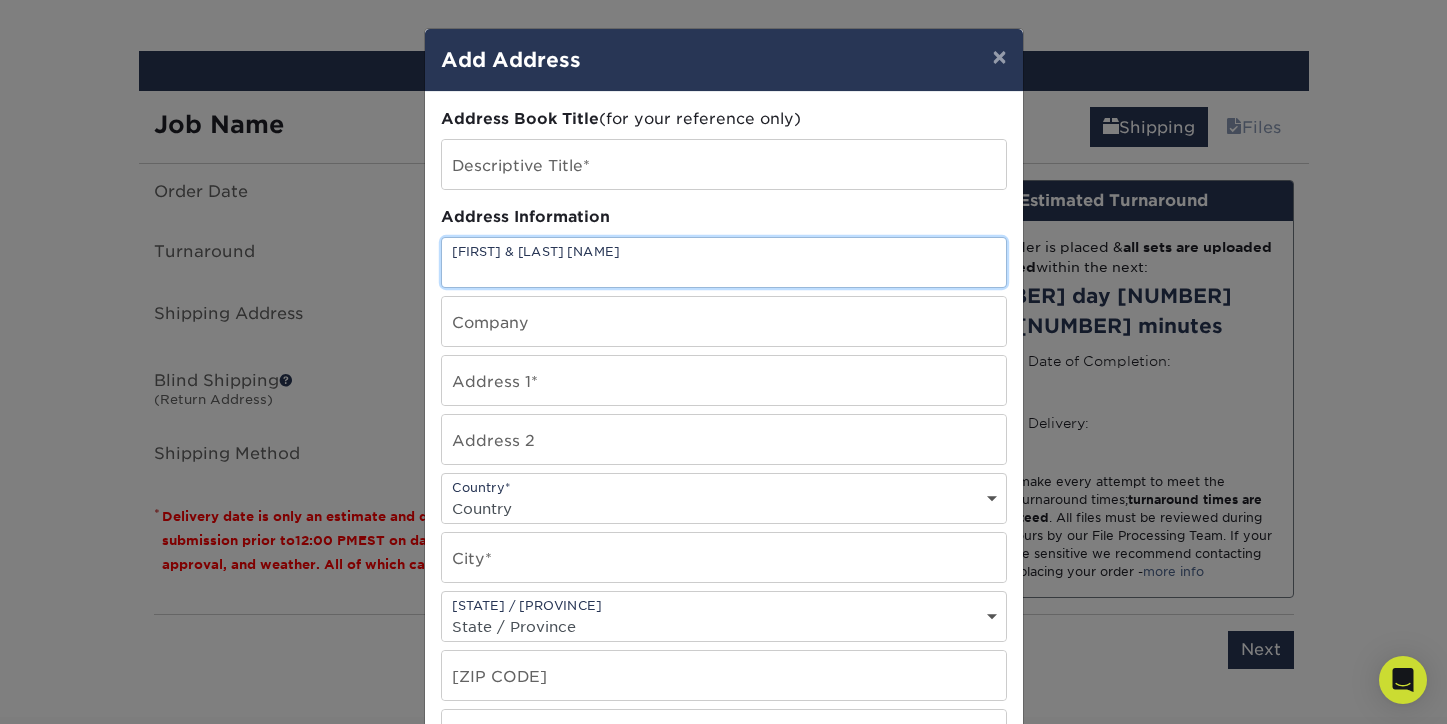 type on "[NAME] [NAME]" 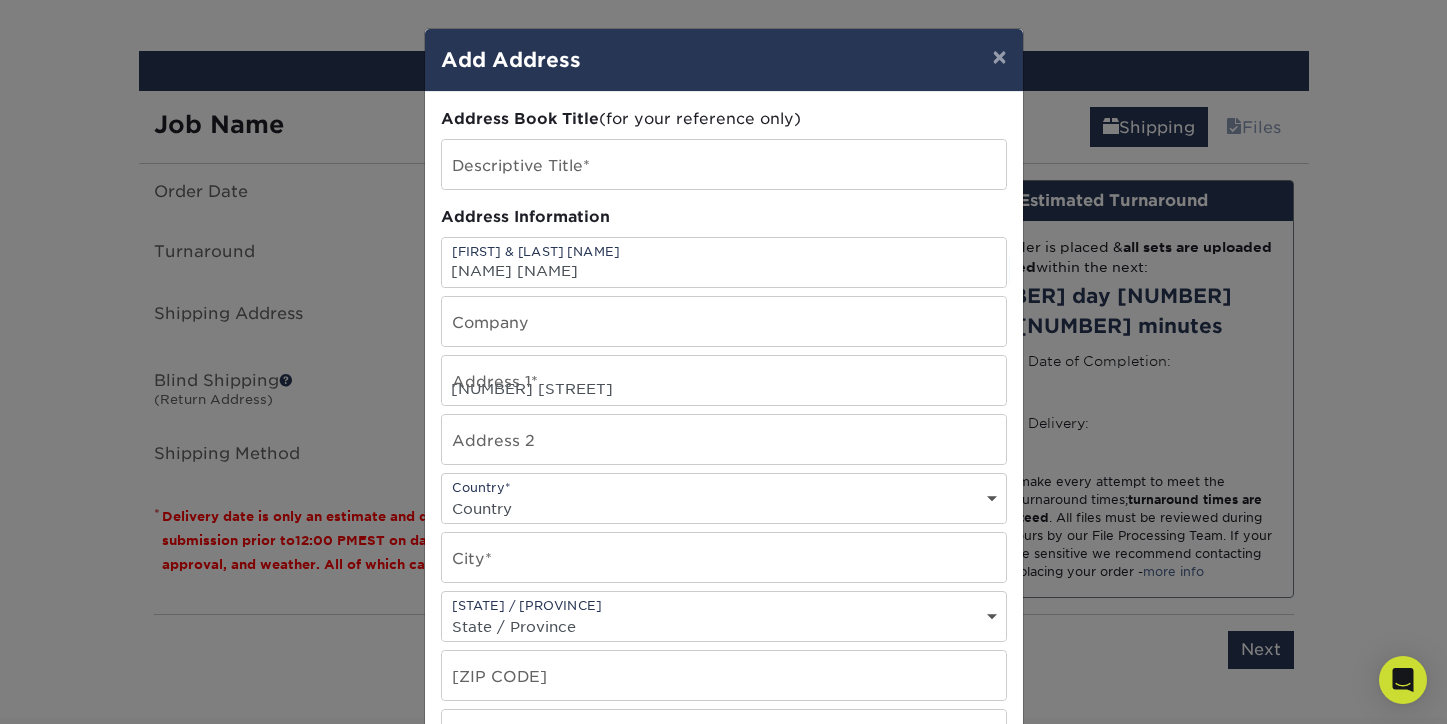 select on "US" 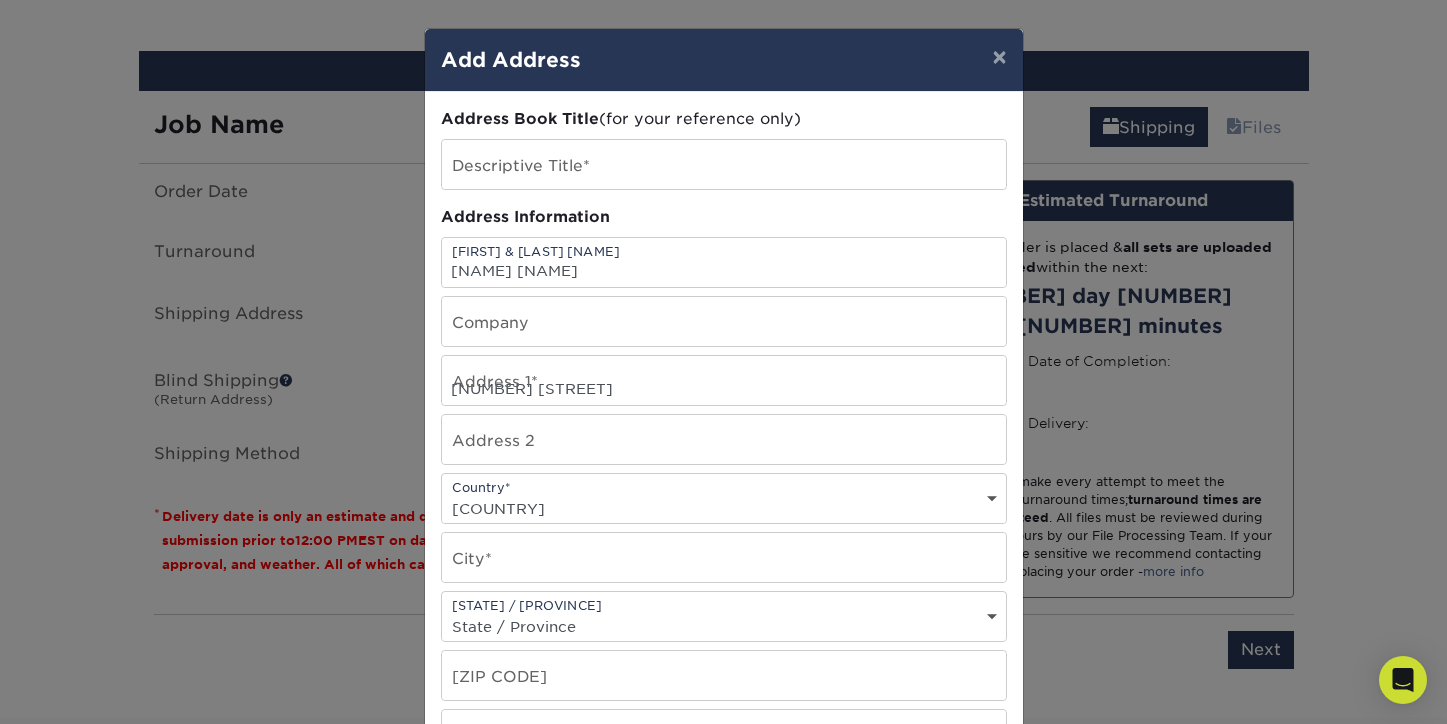 type on "[CITY]" 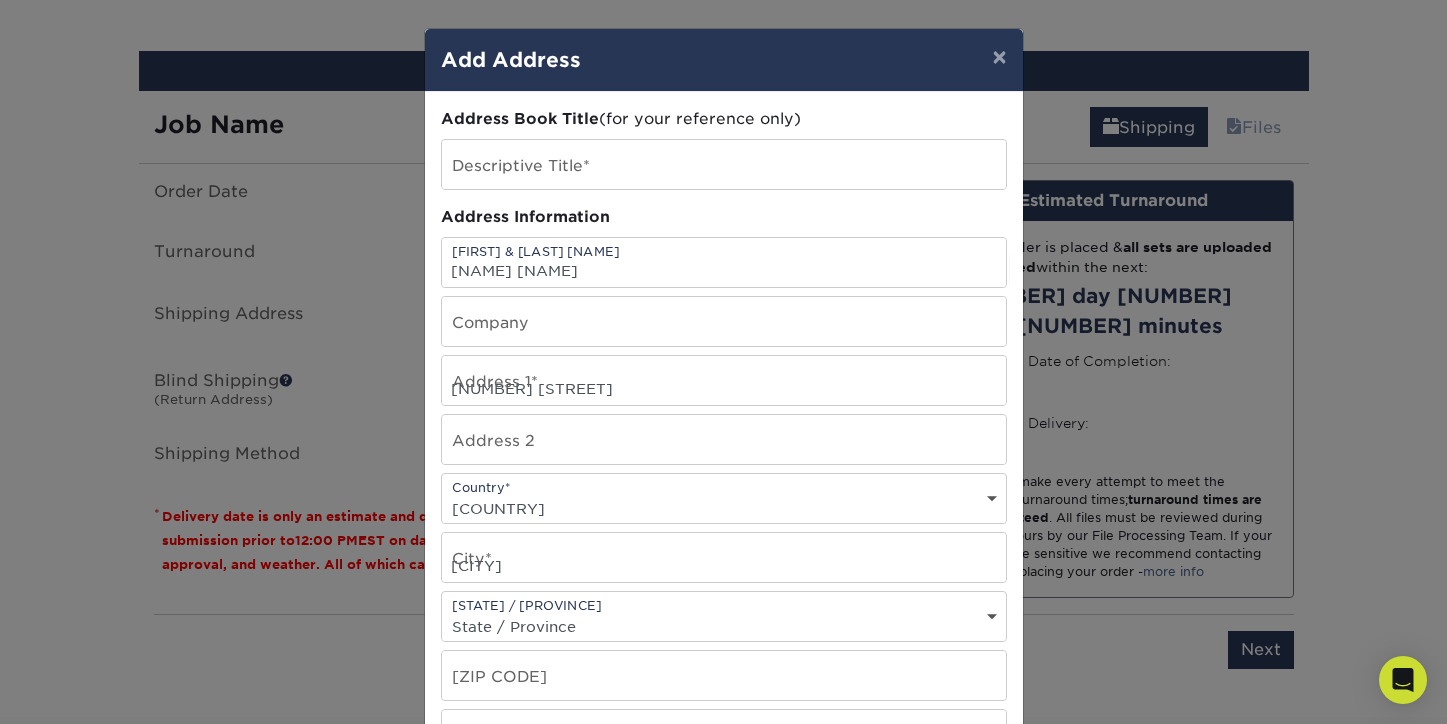 select on "[STATE]" 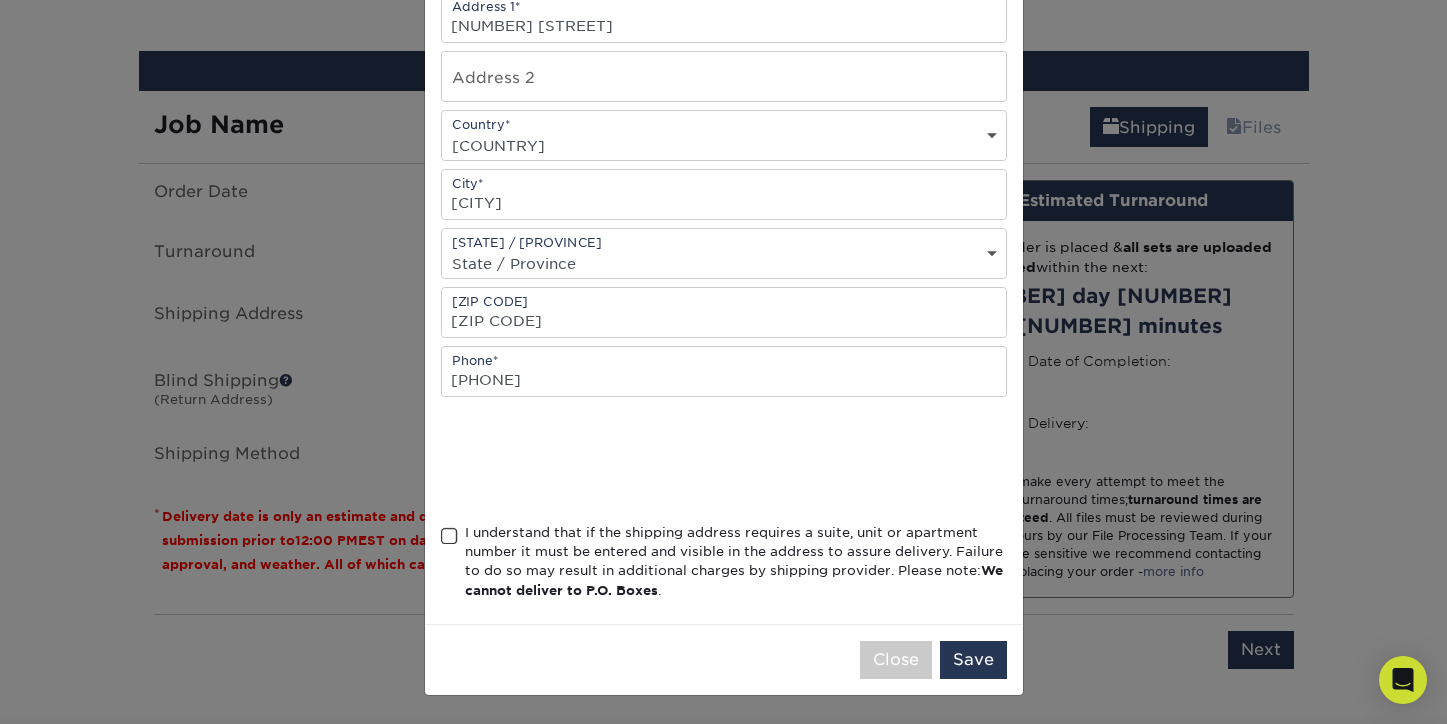 scroll, scrollTop: 261, scrollLeft: 0, axis: vertical 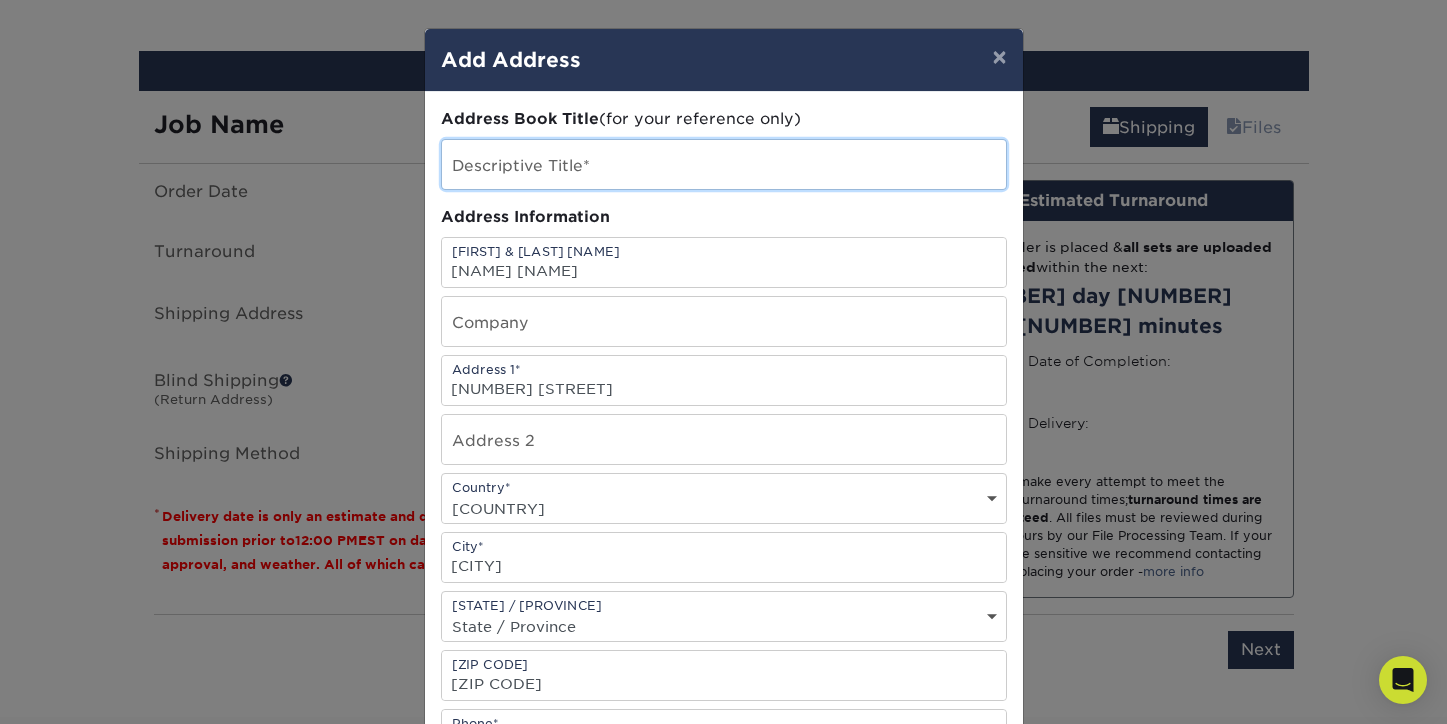 click at bounding box center (724, 164) 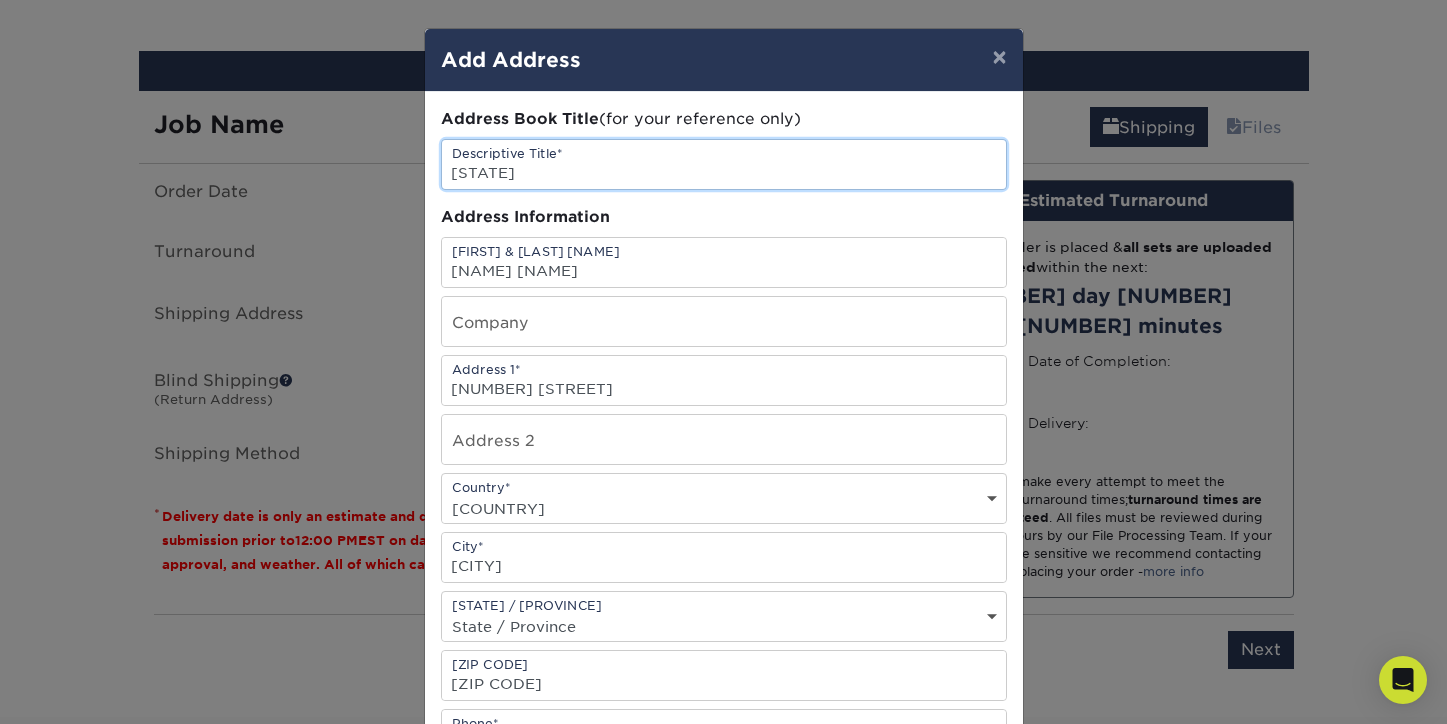 scroll, scrollTop: 0, scrollLeft: 0, axis: both 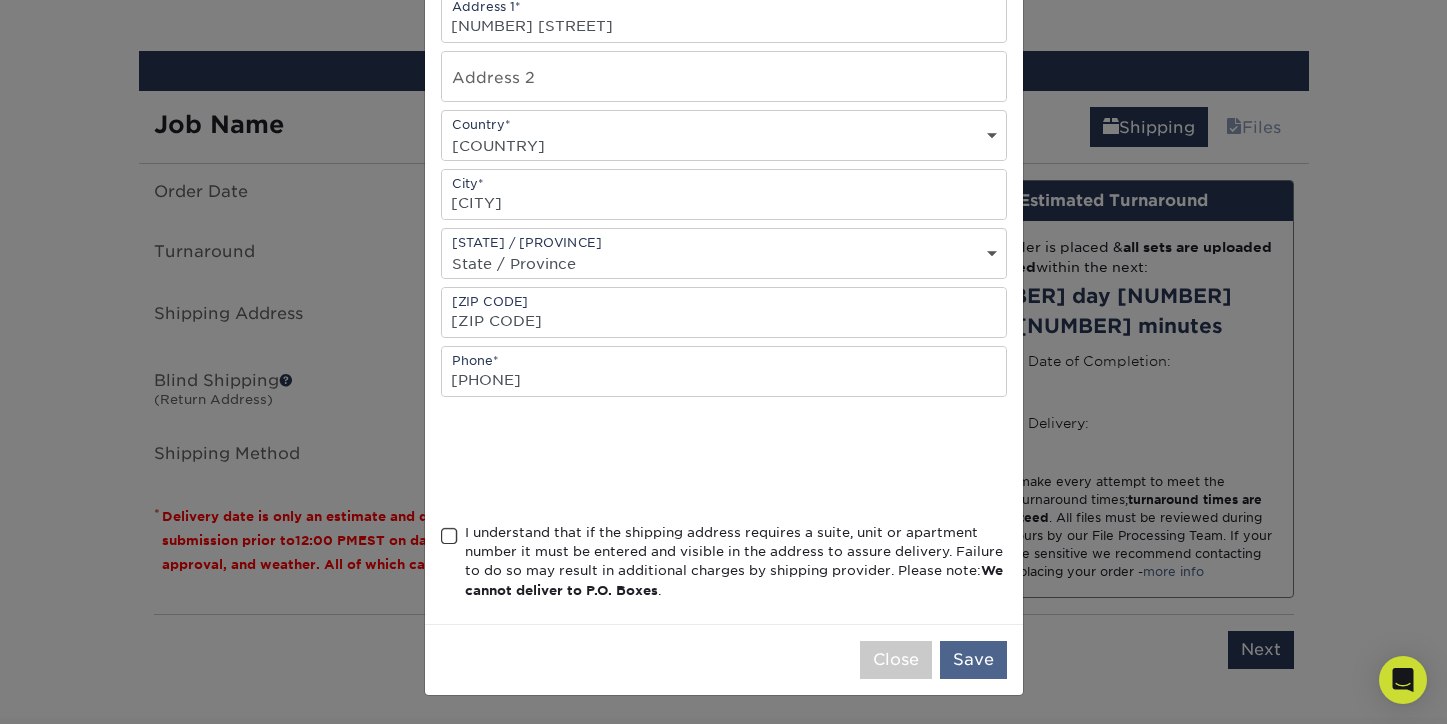 type on "[STATE]" 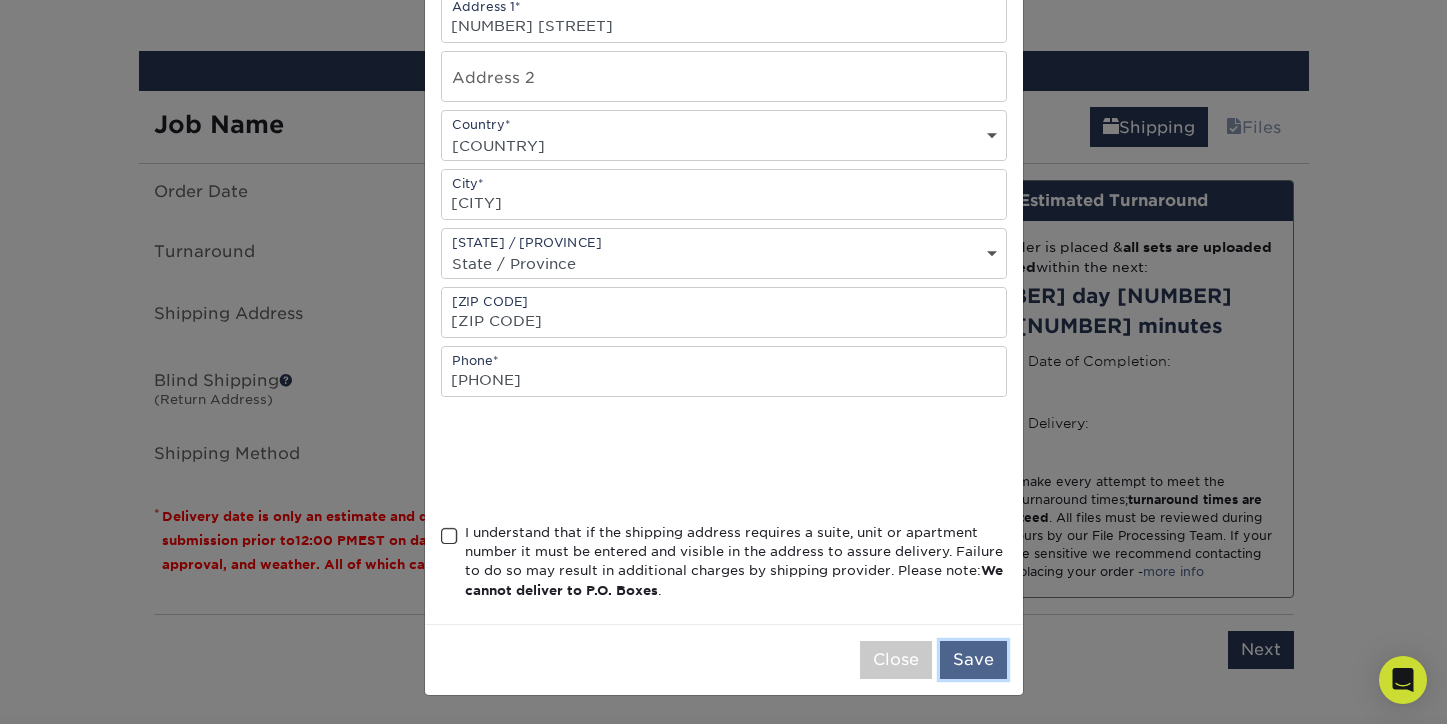 click on "Save" at bounding box center (973, 660) 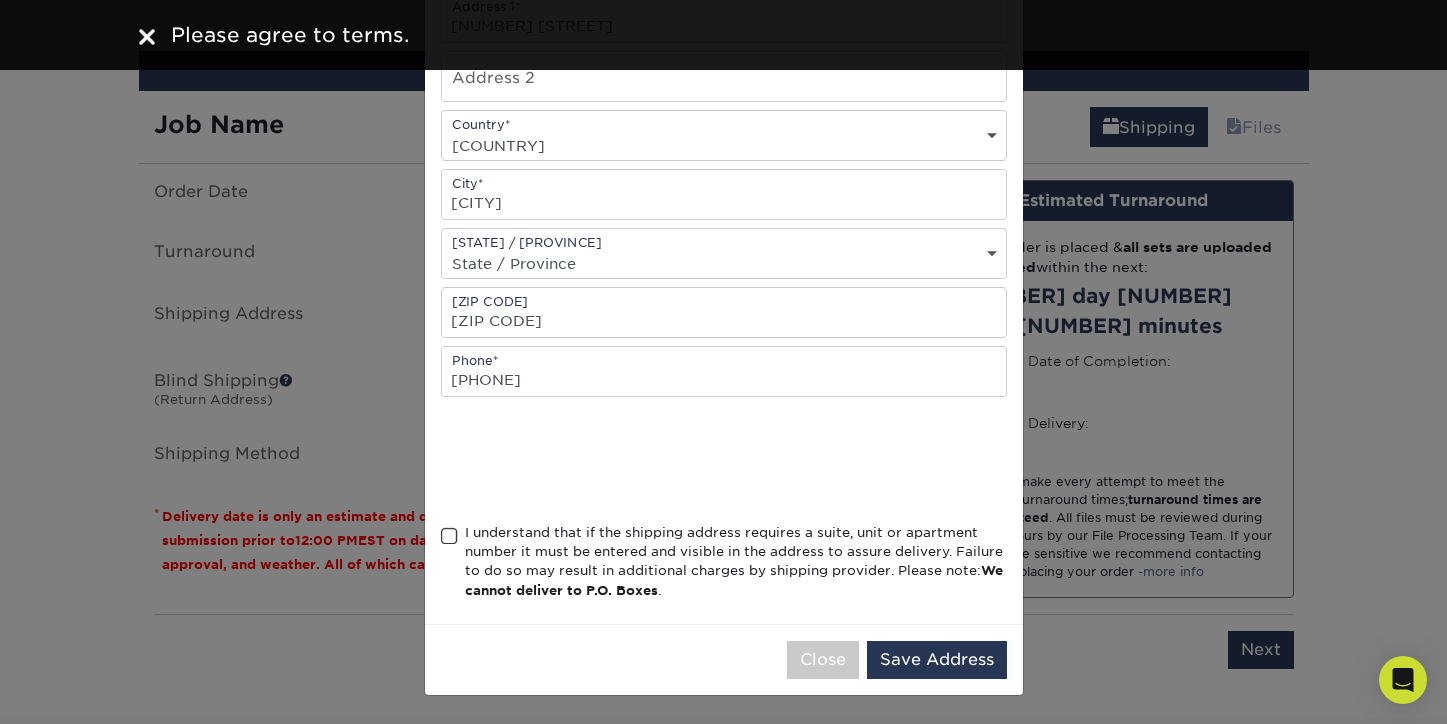 click on "I understand that if the shipping address requires a suite, unit or apartment number it must be entered and visible in the address to assure delivery. Failure to do so may result in additional charges by shipping provider. Please note:  We cannot deliver to P.O. Boxes ." at bounding box center (724, 566) 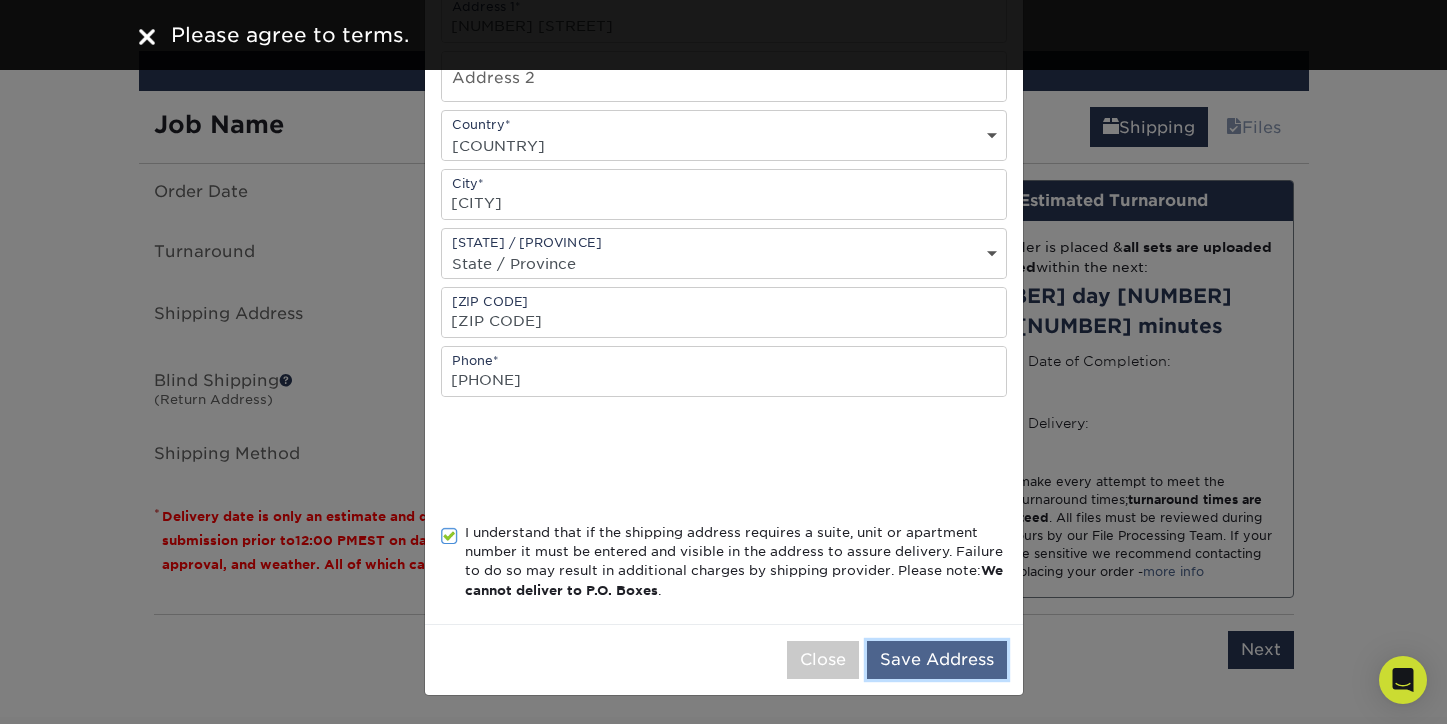 click on "Save Address" at bounding box center (937, 660) 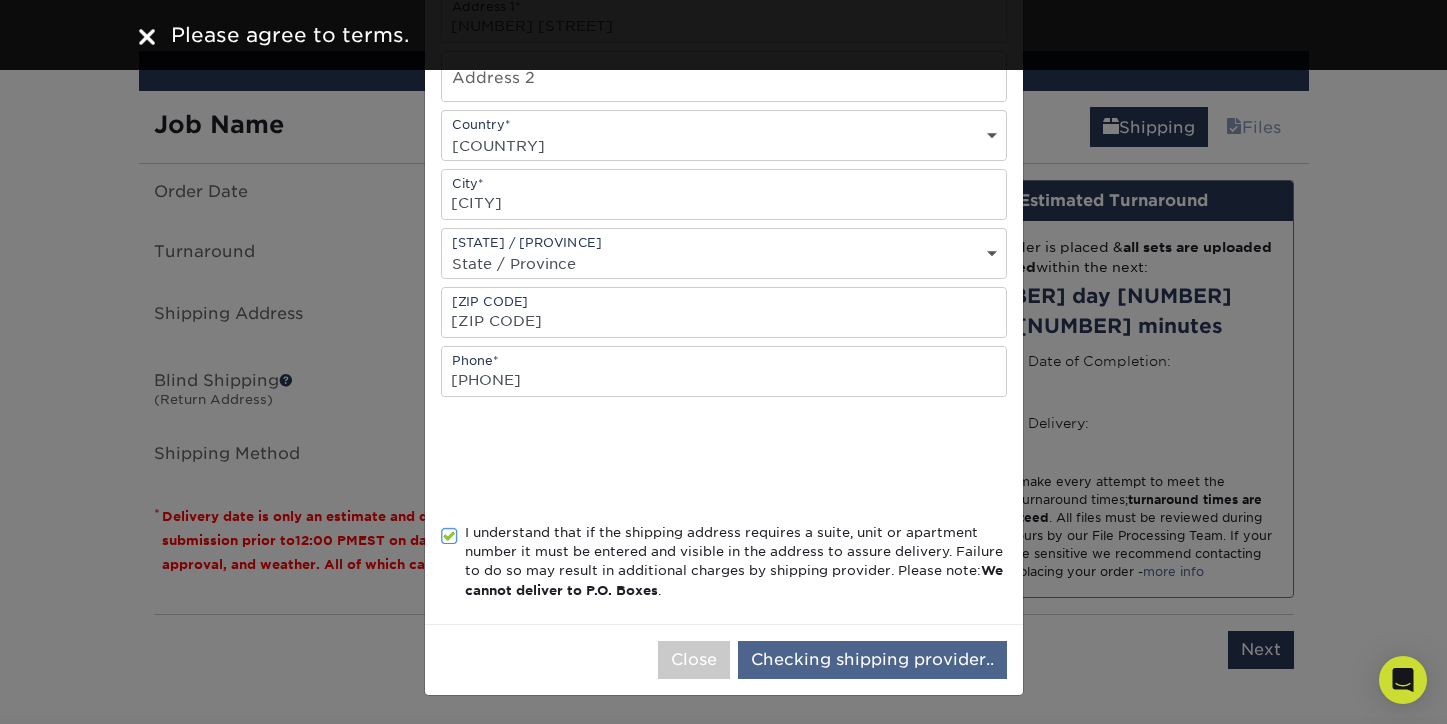 scroll, scrollTop: 0, scrollLeft: 0, axis: both 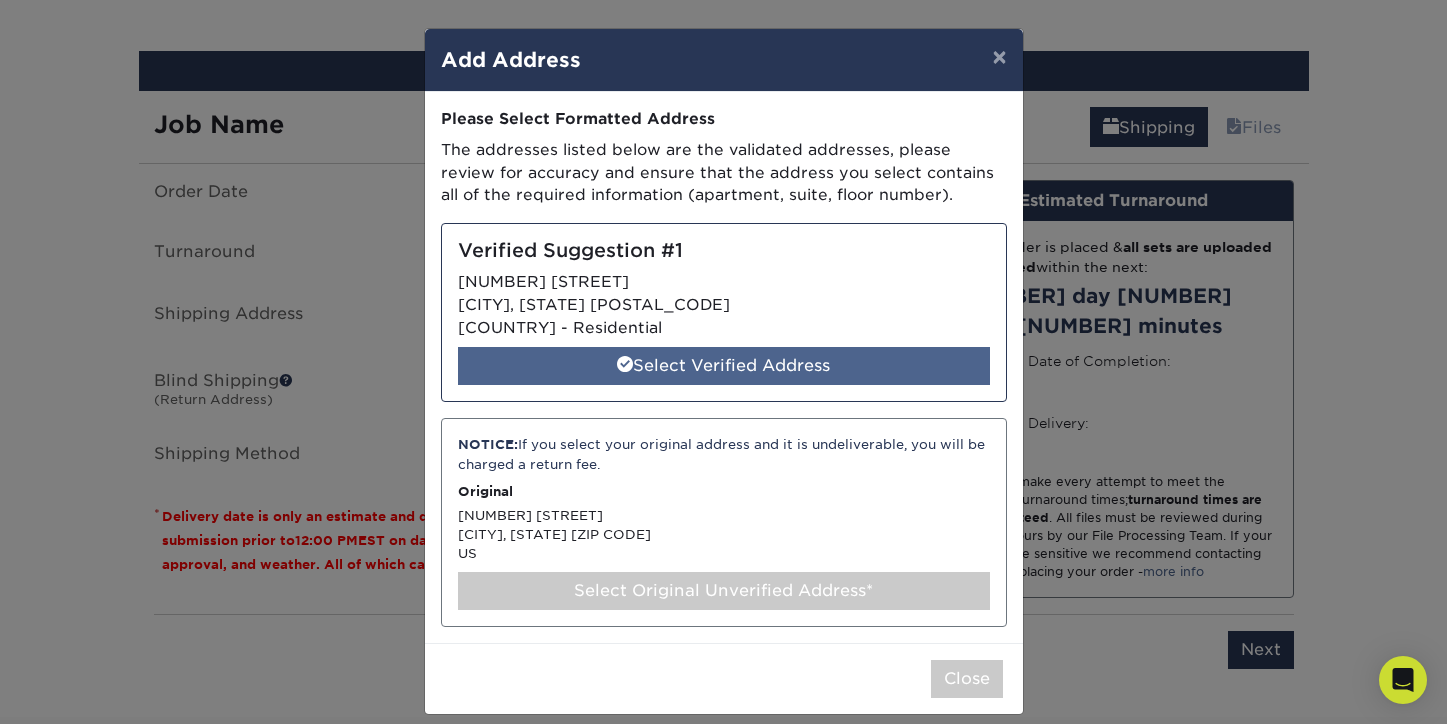click on "Select Verified Address" at bounding box center [724, 366] 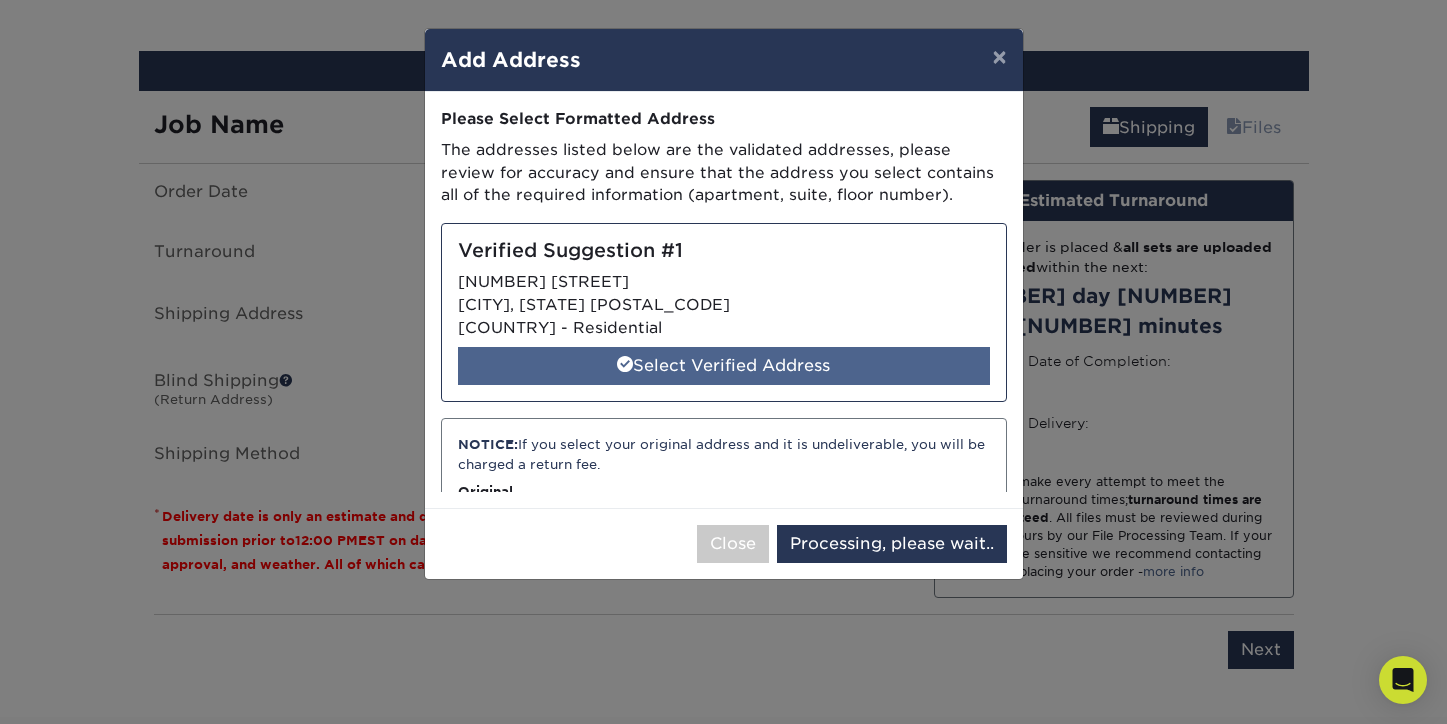 select on "[NUMBER]" 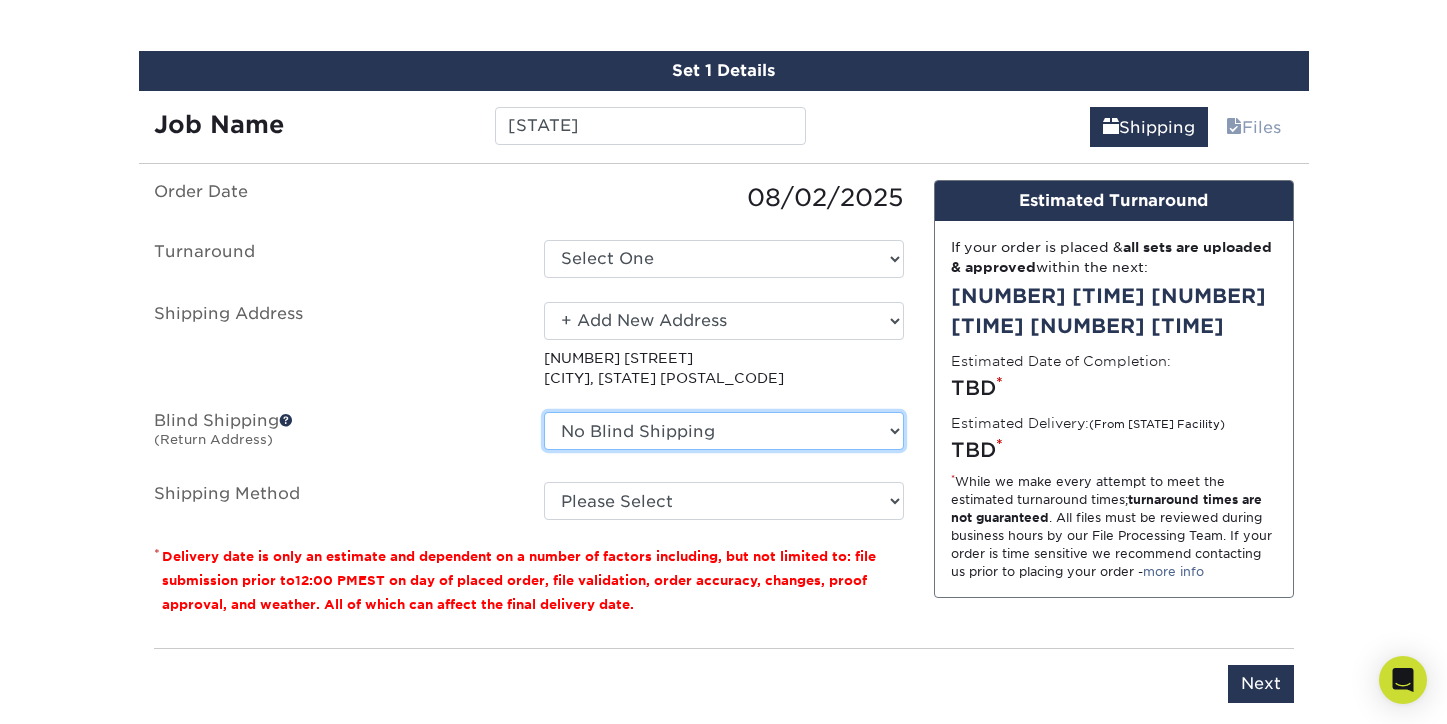 click on "No Blind Shipping
+ Add New Address" at bounding box center [724, 431] 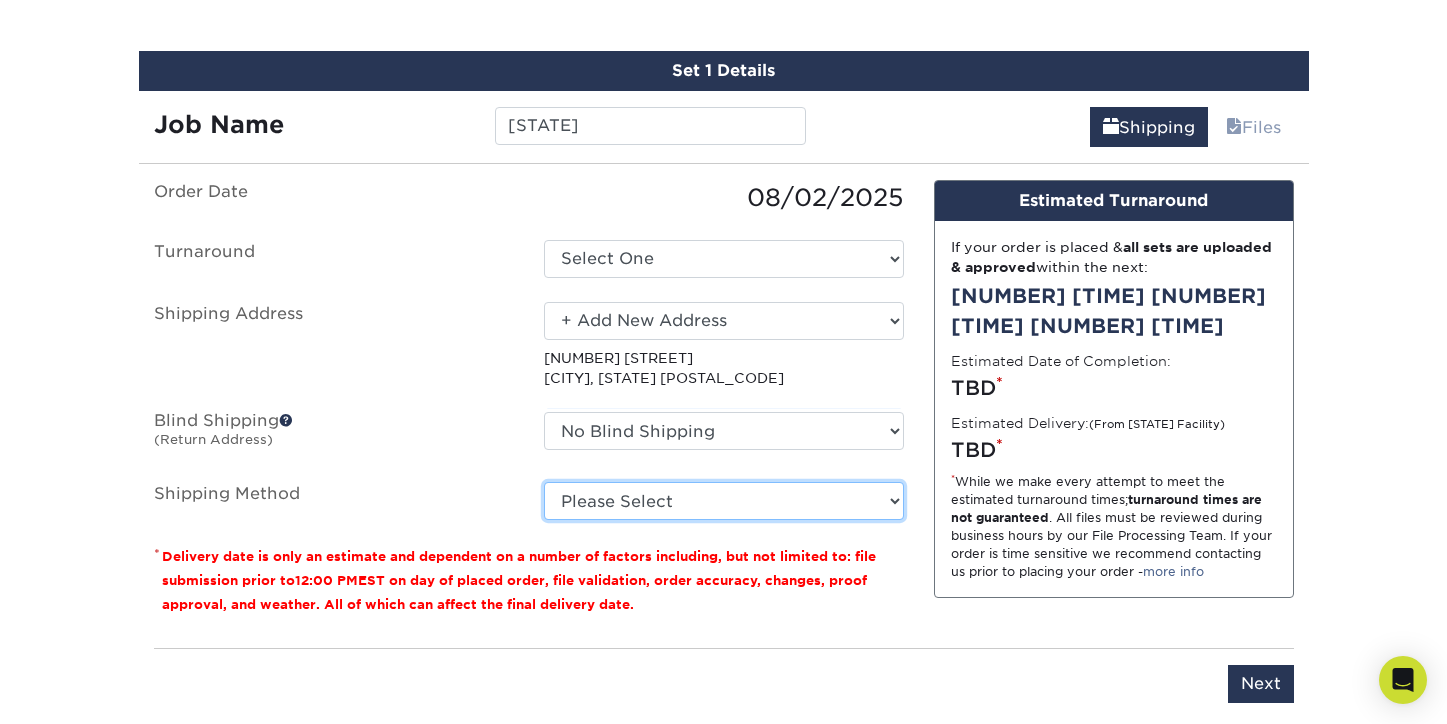 click on "Please Select Ground Shipping (+$[PRICE]) [NUMBER] Day Shipping Service (+$[PRICE]) [NUMBER] Day Air Shipping (+$[PRICE]) Next Day Shipping by [TIME] (+$[PRICE]) Next Day Shipping by [TIME] (+$[PRICE]) Next Day Air Early A.M. (+$[PRICE])" at bounding box center [724, 501] 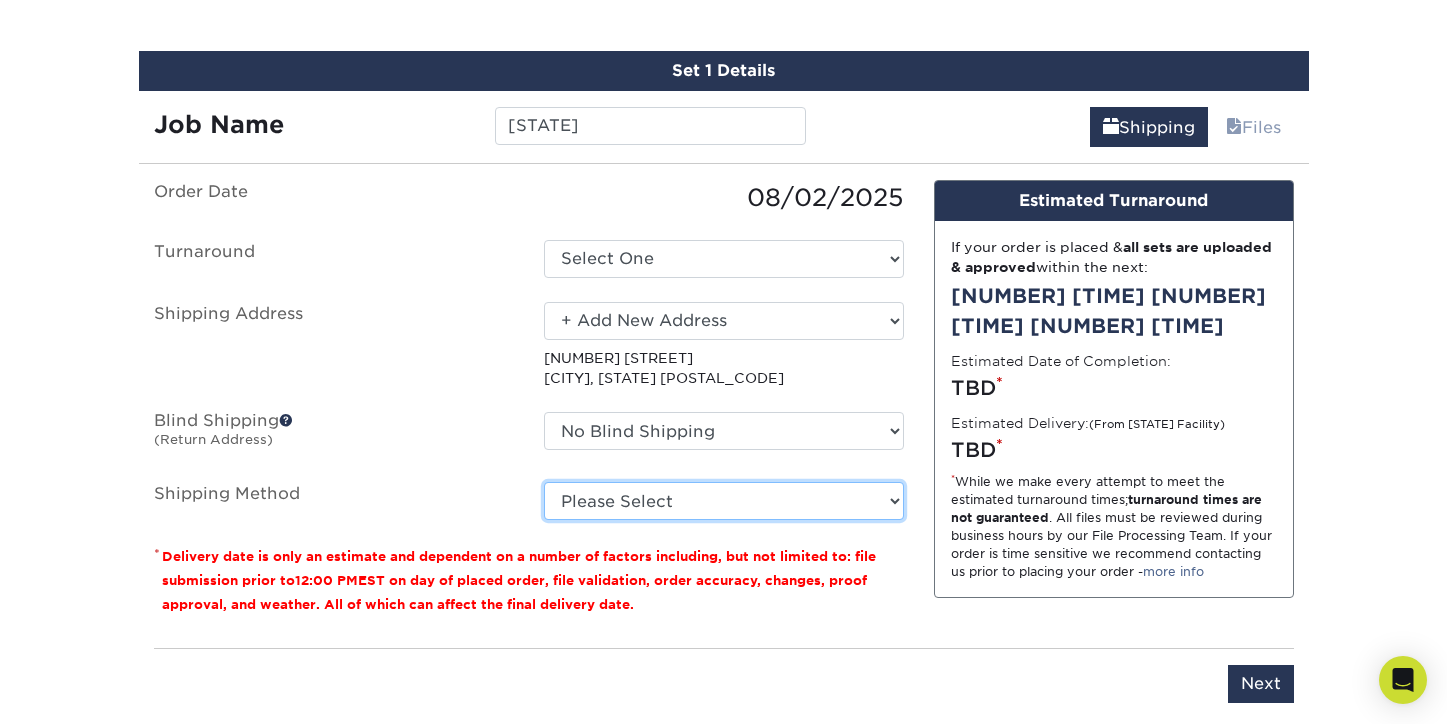 select on "03" 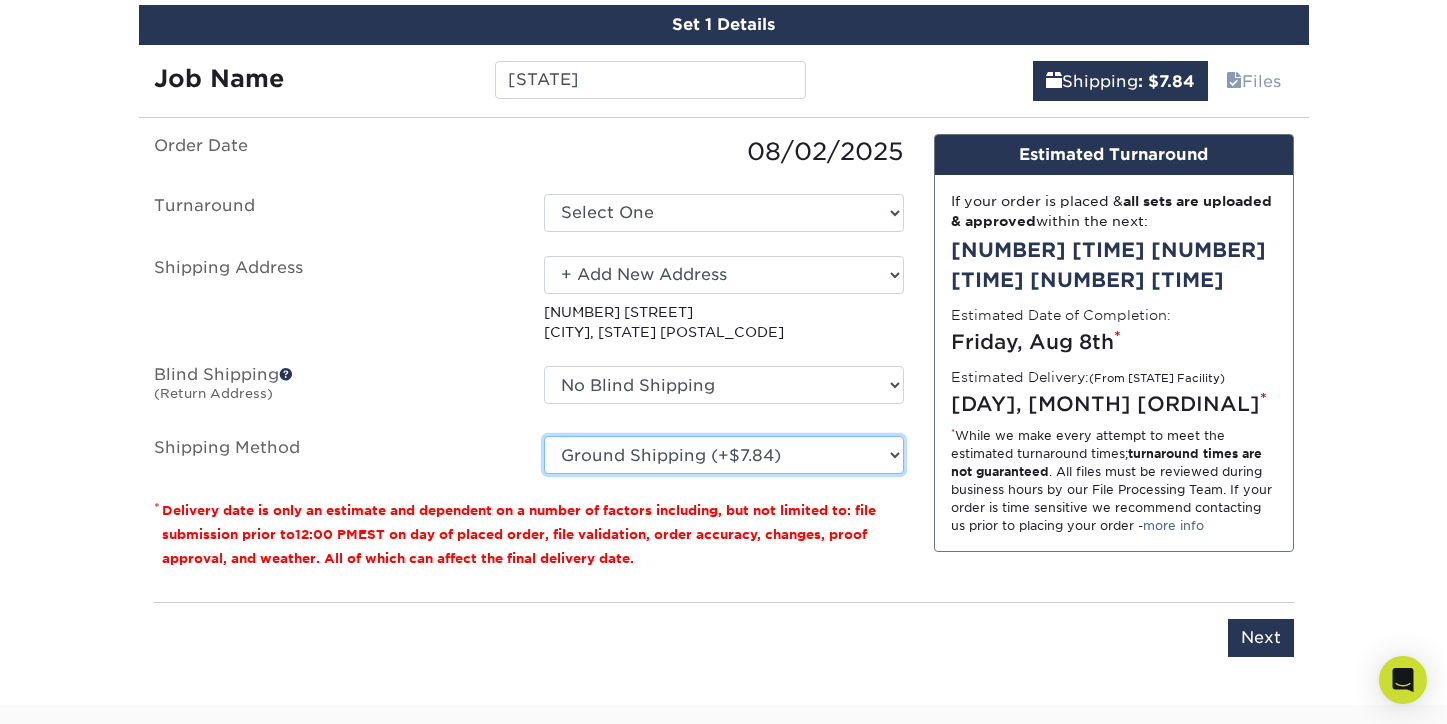 scroll, scrollTop: 1204, scrollLeft: 0, axis: vertical 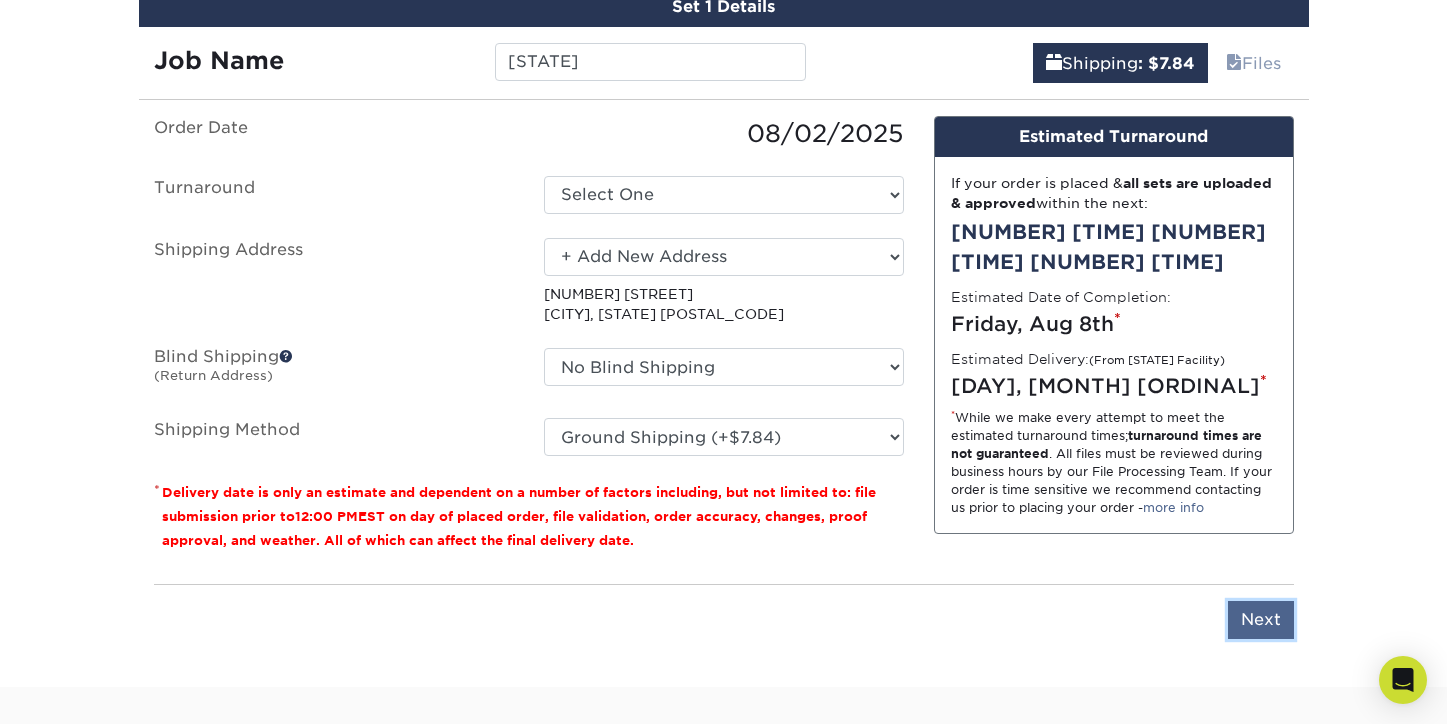 click on "Next" at bounding box center (1261, 620) 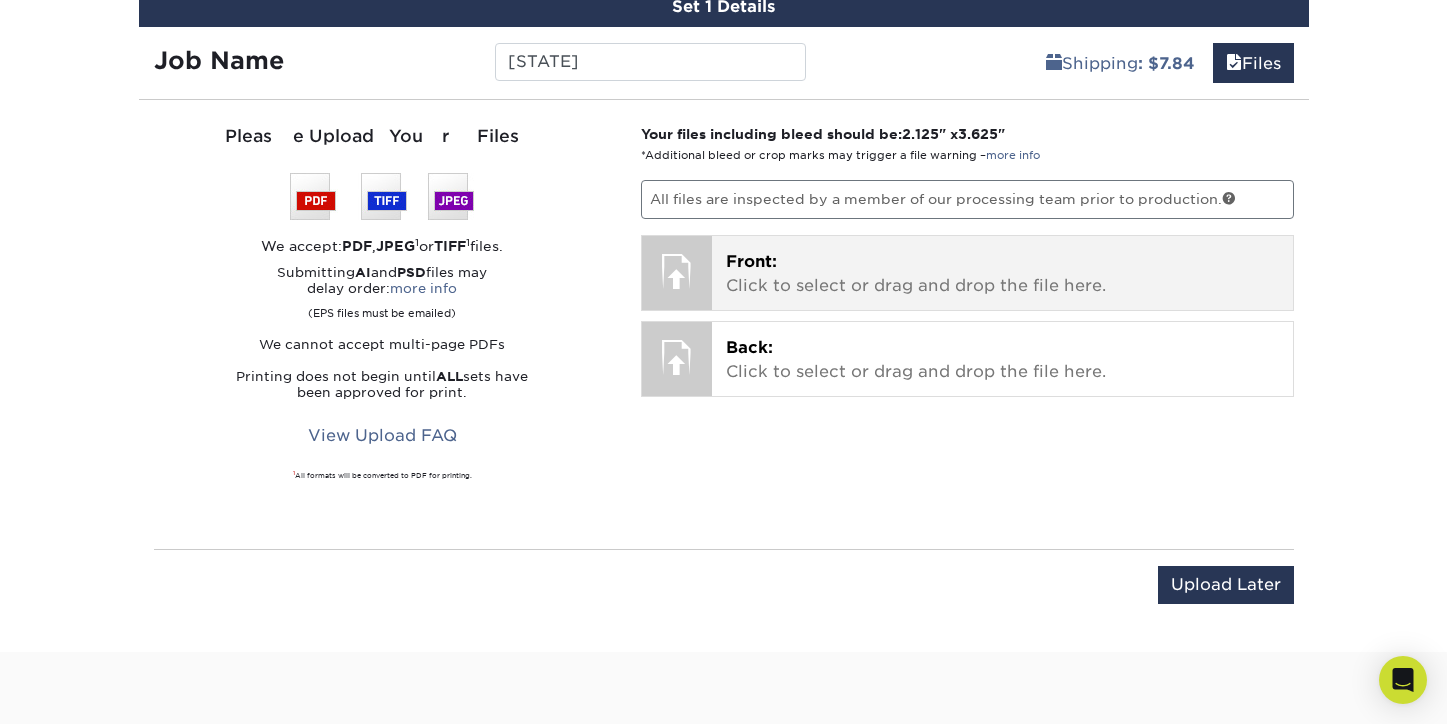 click on "Front: Click to select or drag and drop the file here." at bounding box center [1002, 274] 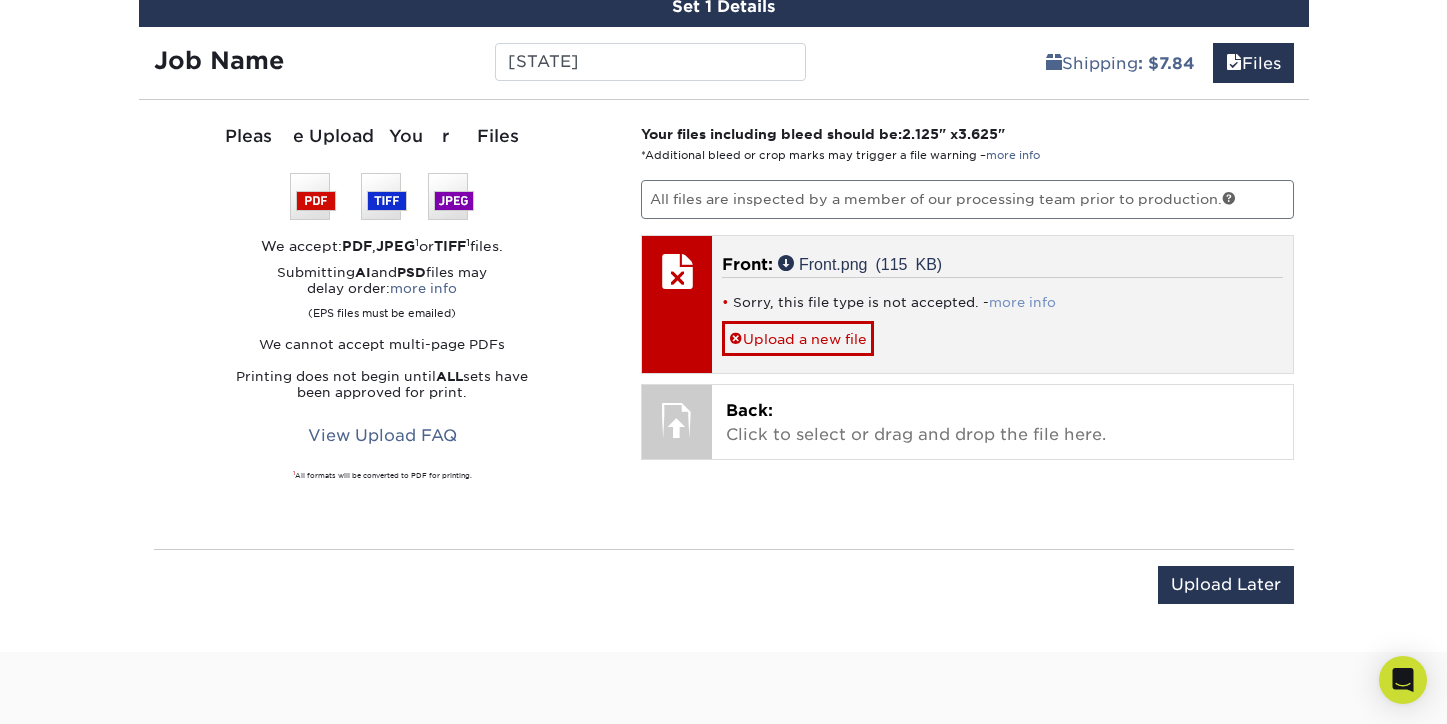 click on "more info" at bounding box center [1022, 302] 